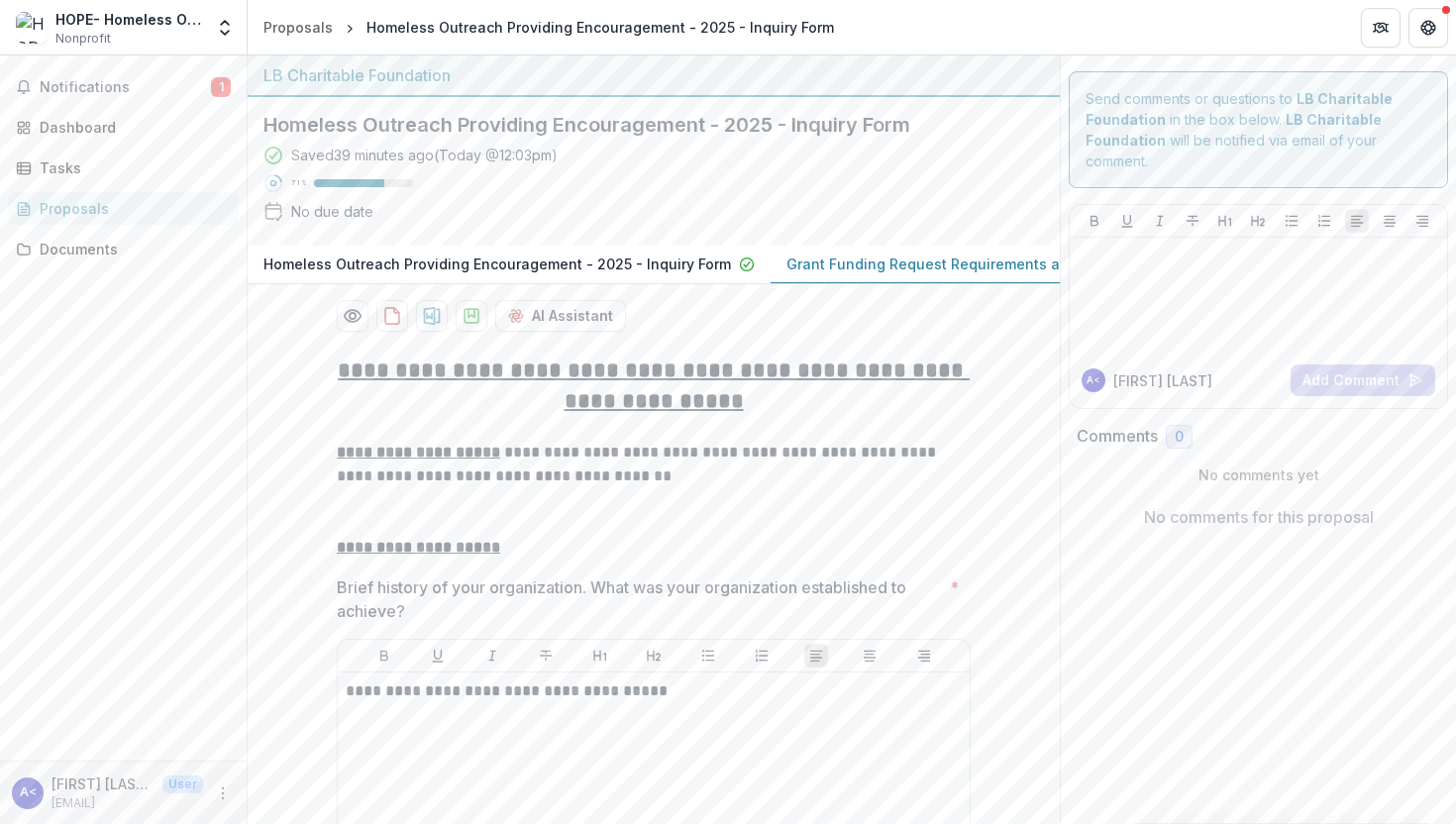 scroll, scrollTop: 0, scrollLeft: 0, axis: both 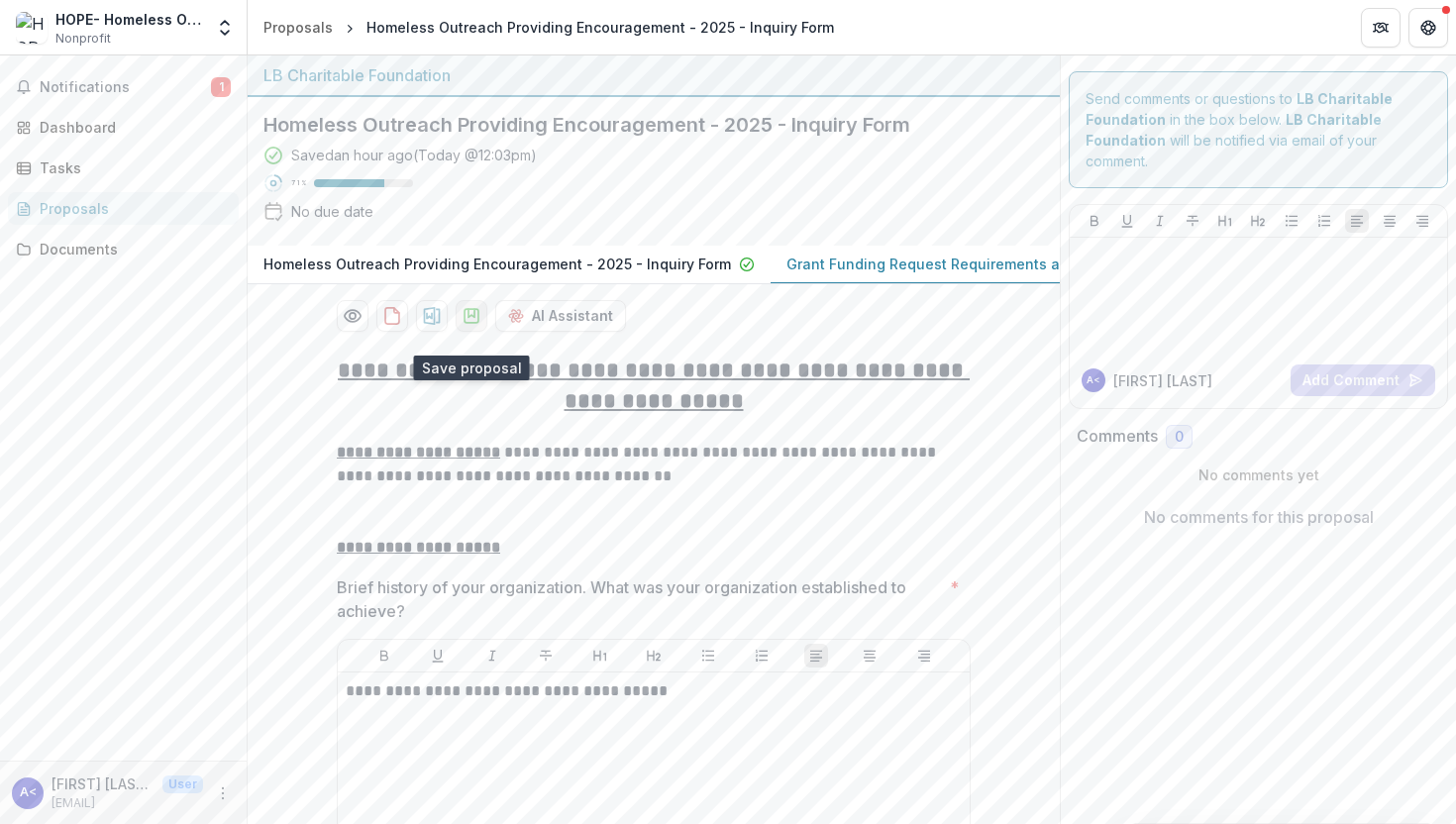 click 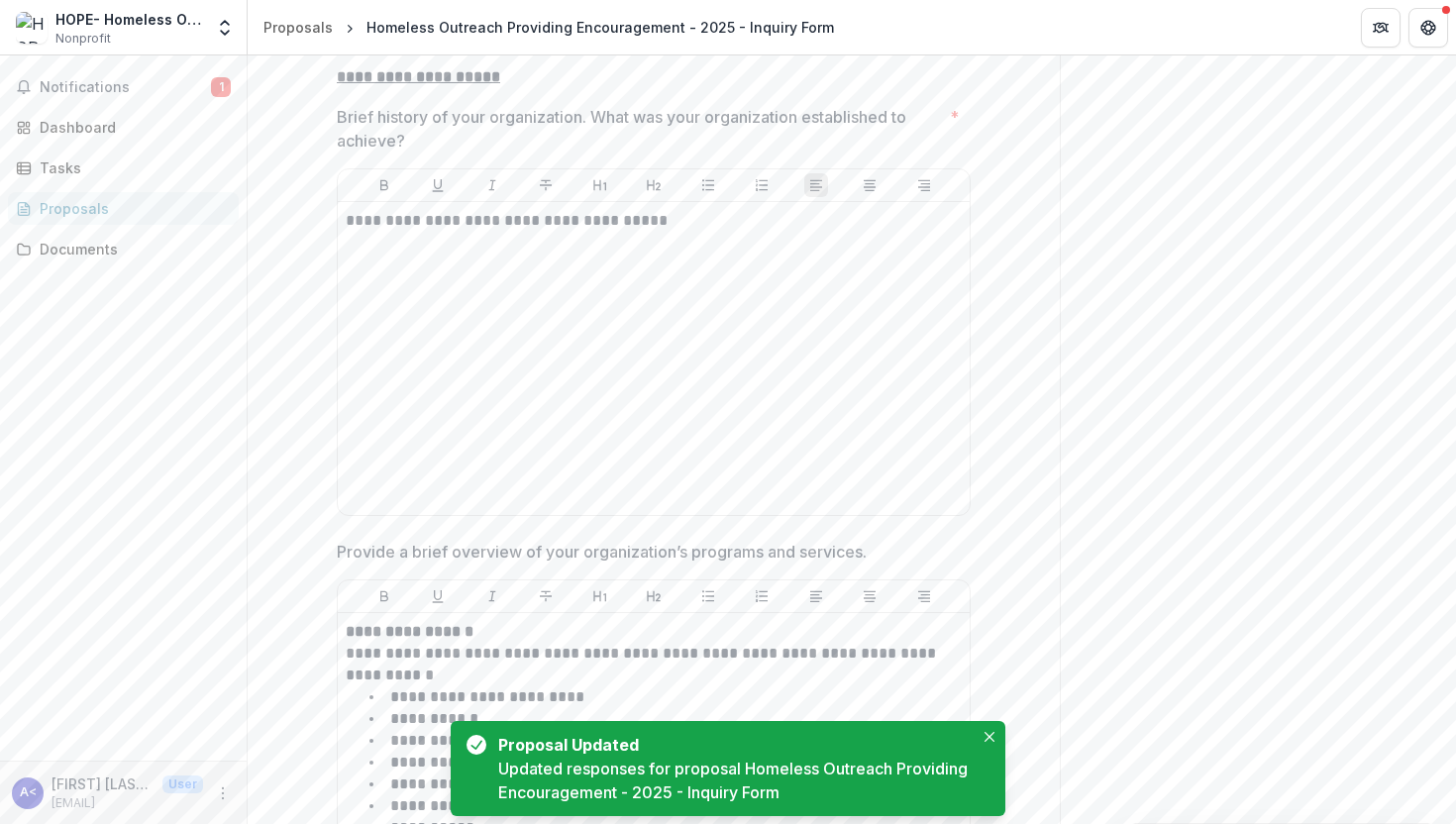 scroll, scrollTop: 491, scrollLeft: 0, axis: vertical 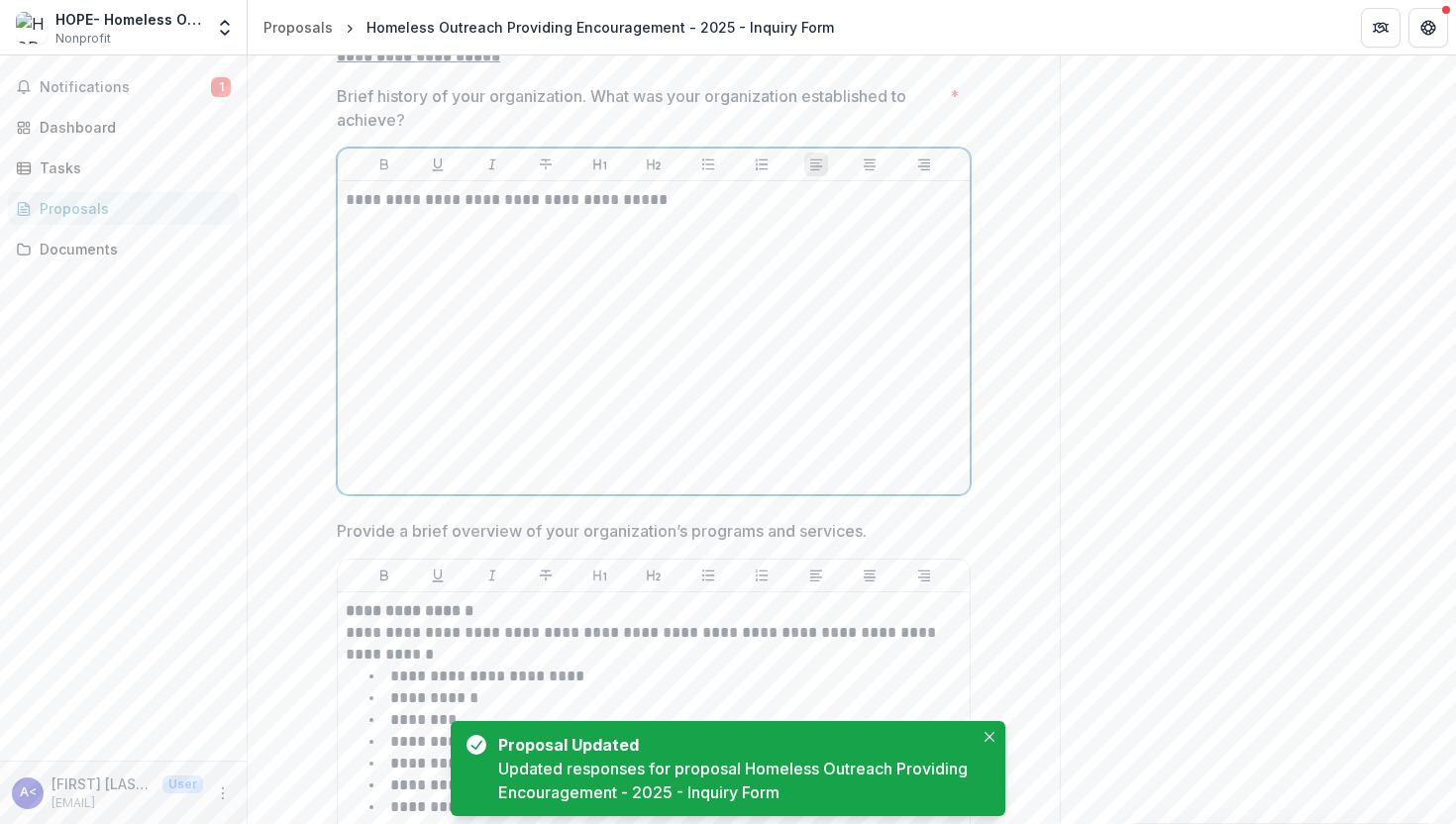 click on "**********" at bounding box center [654, 338] 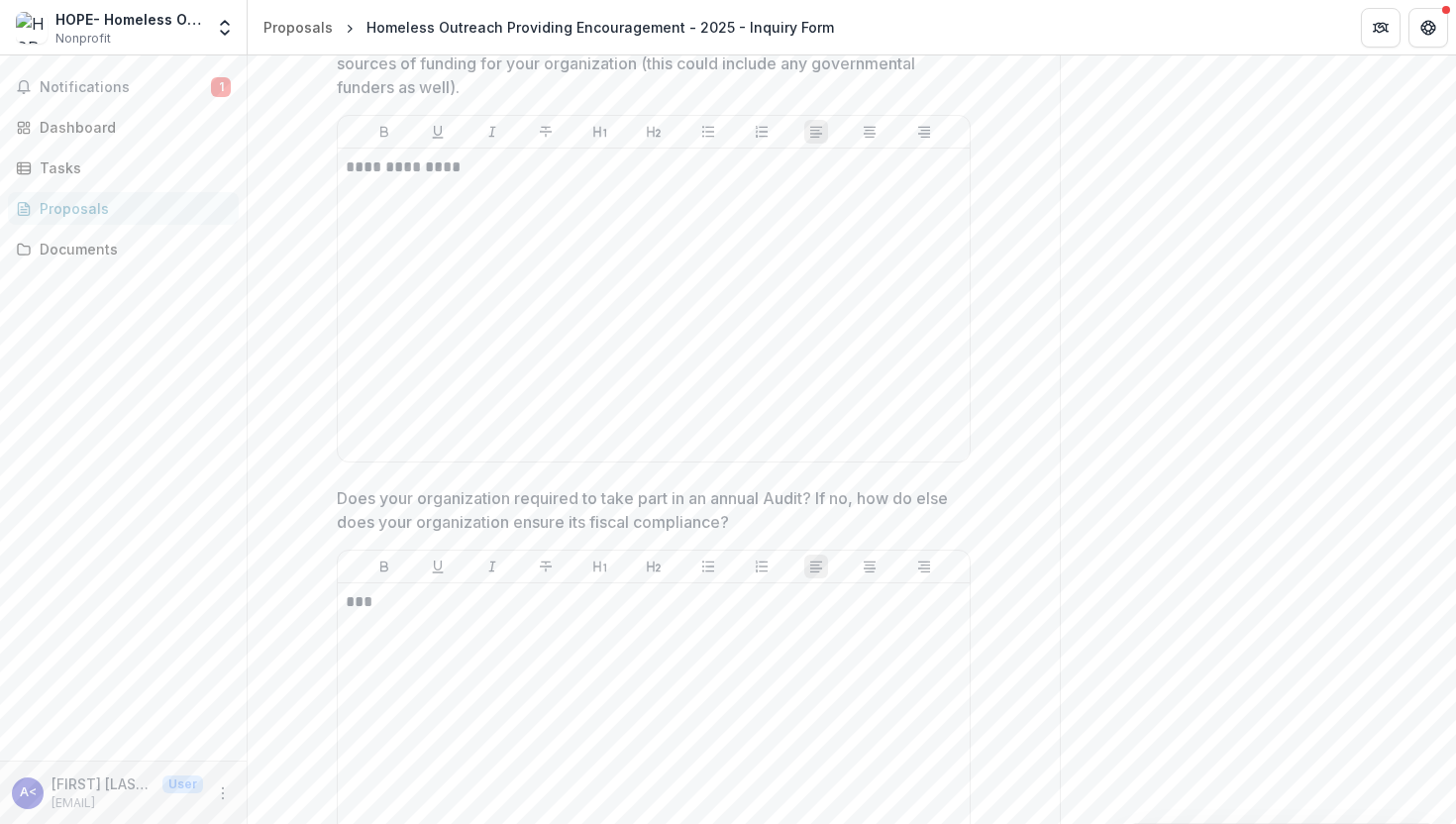 scroll, scrollTop: 7199, scrollLeft: 0, axis: vertical 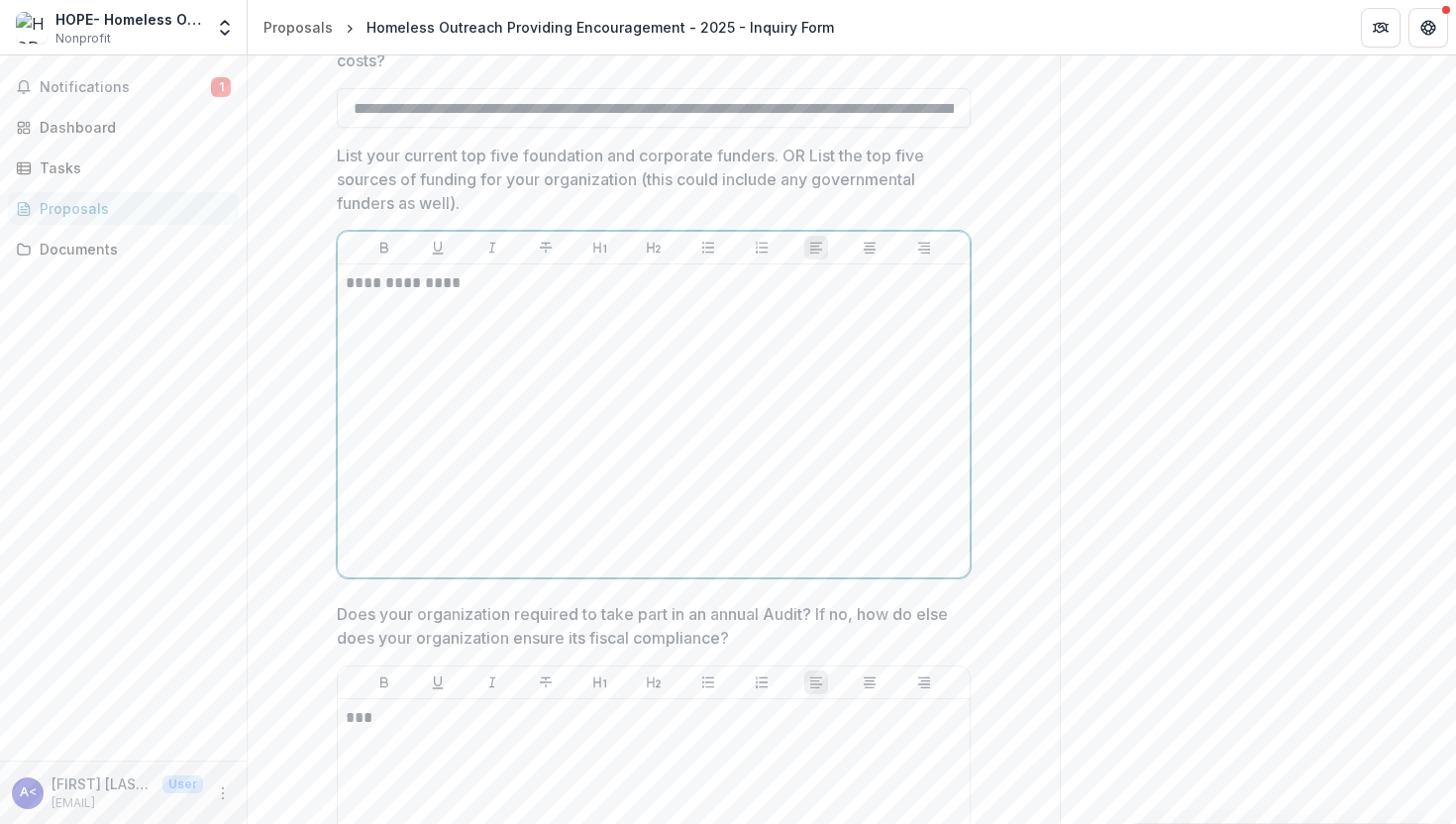 click on "**********" at bounding box center (654, 421) 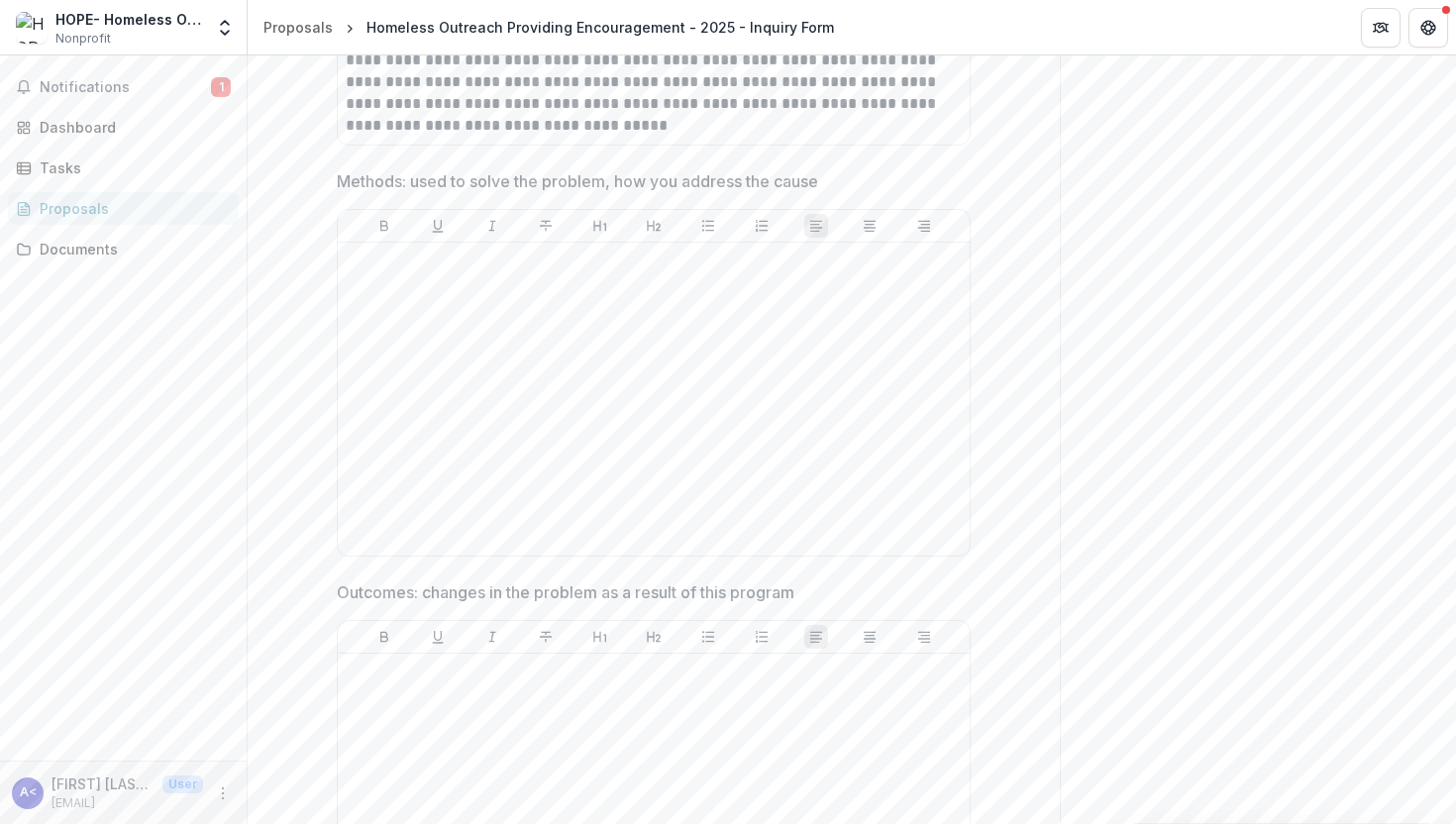 scroll, scrollTop: 9015, scrollLeft: 0, axis: vertical 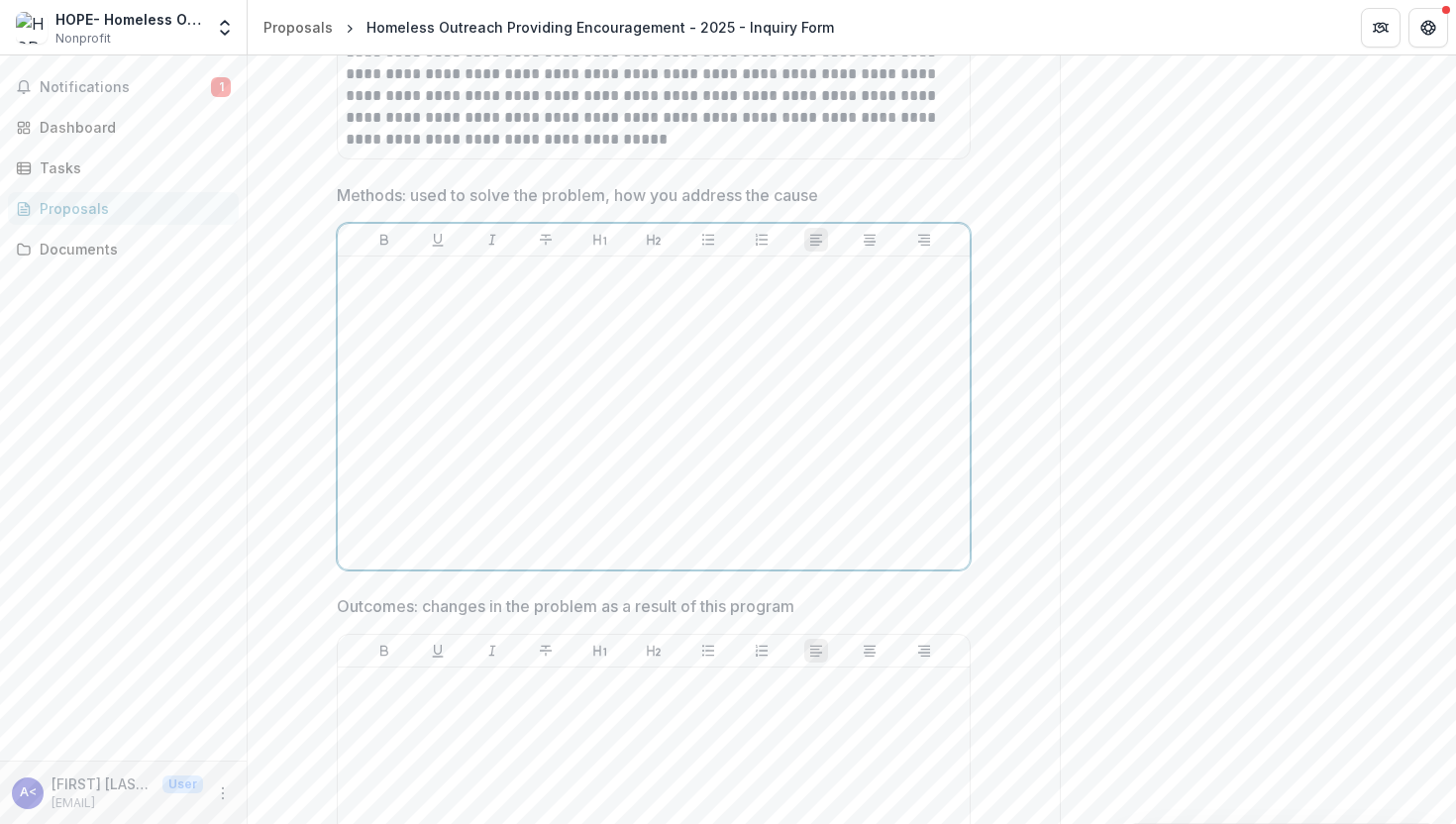 click at bounding box center [654, 413] 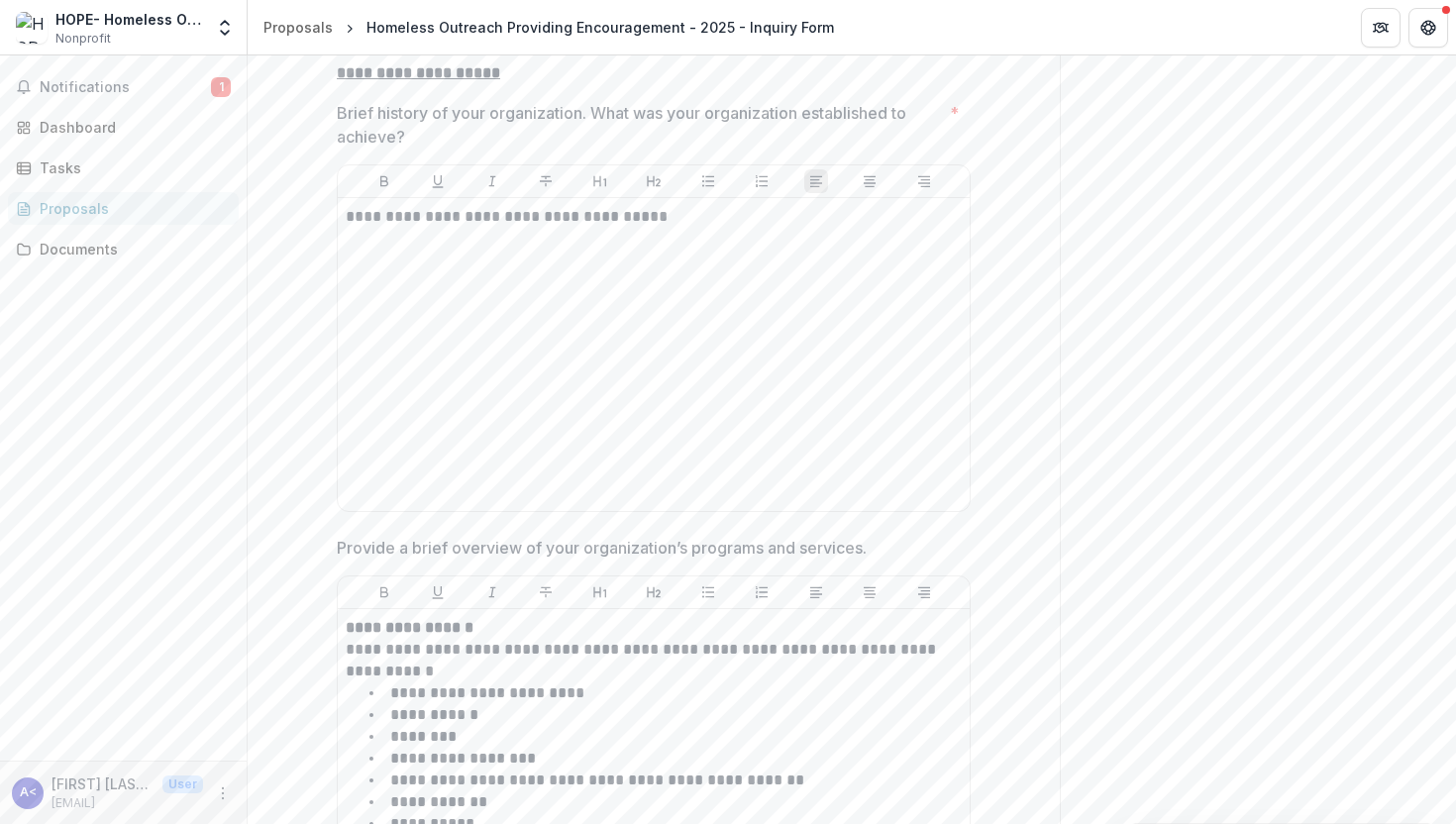 scroll, scrollTop: 0, scrollLeft: 0, axis: both 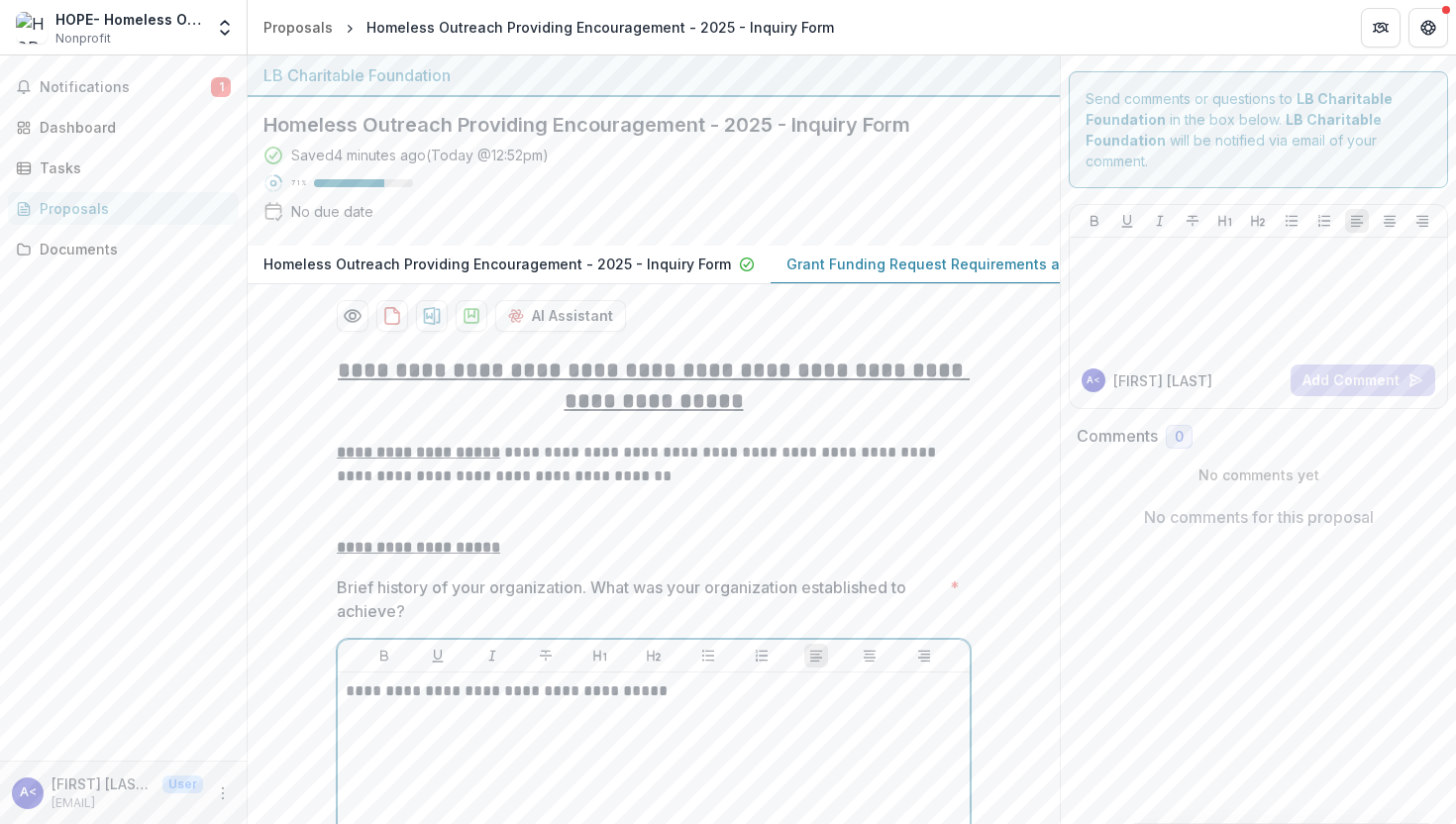 click on "**********" at bounding box center (654, 691) 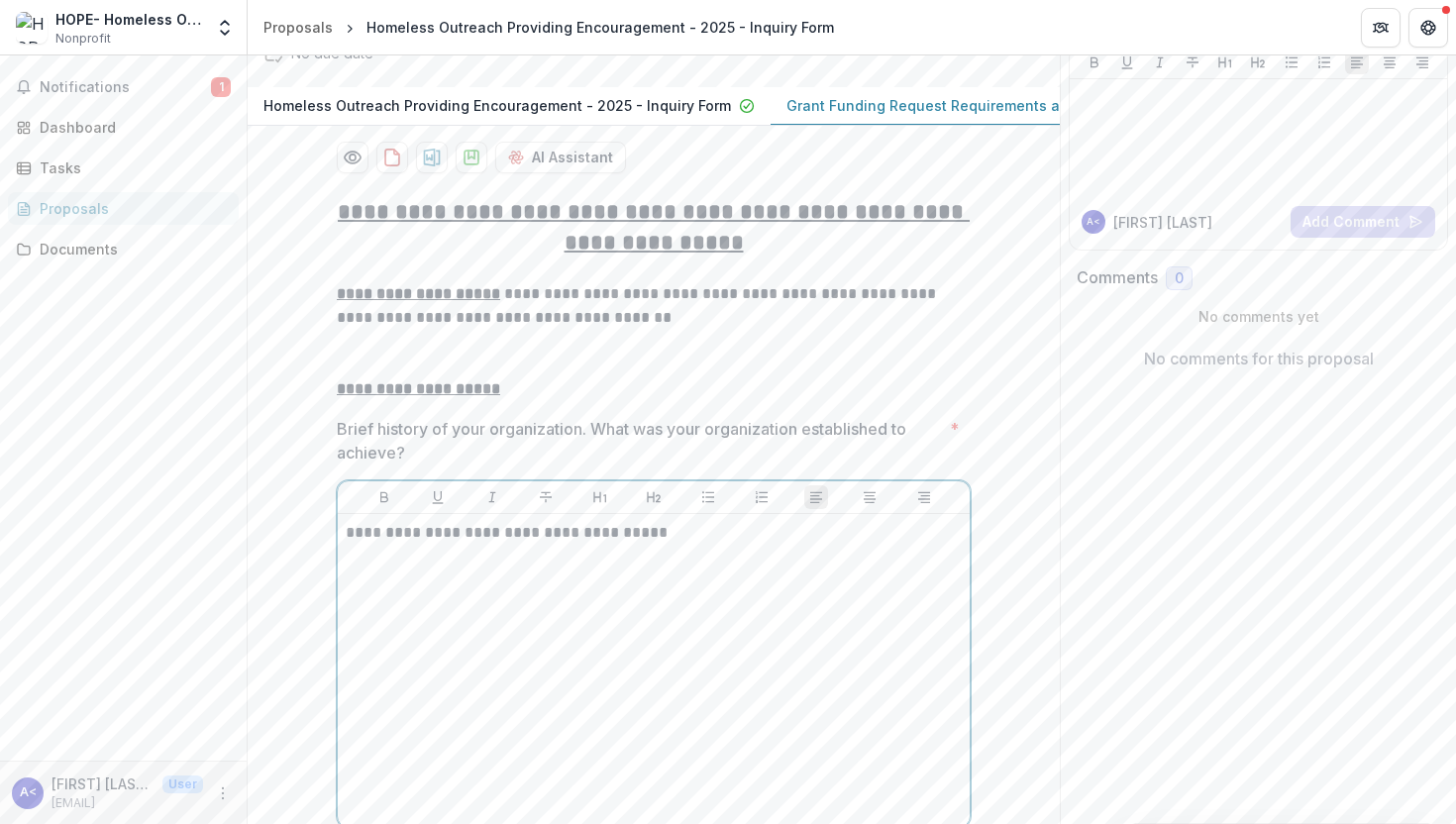 scroll, scrollTop: 161, scrollLeft: 0, axis: vertical 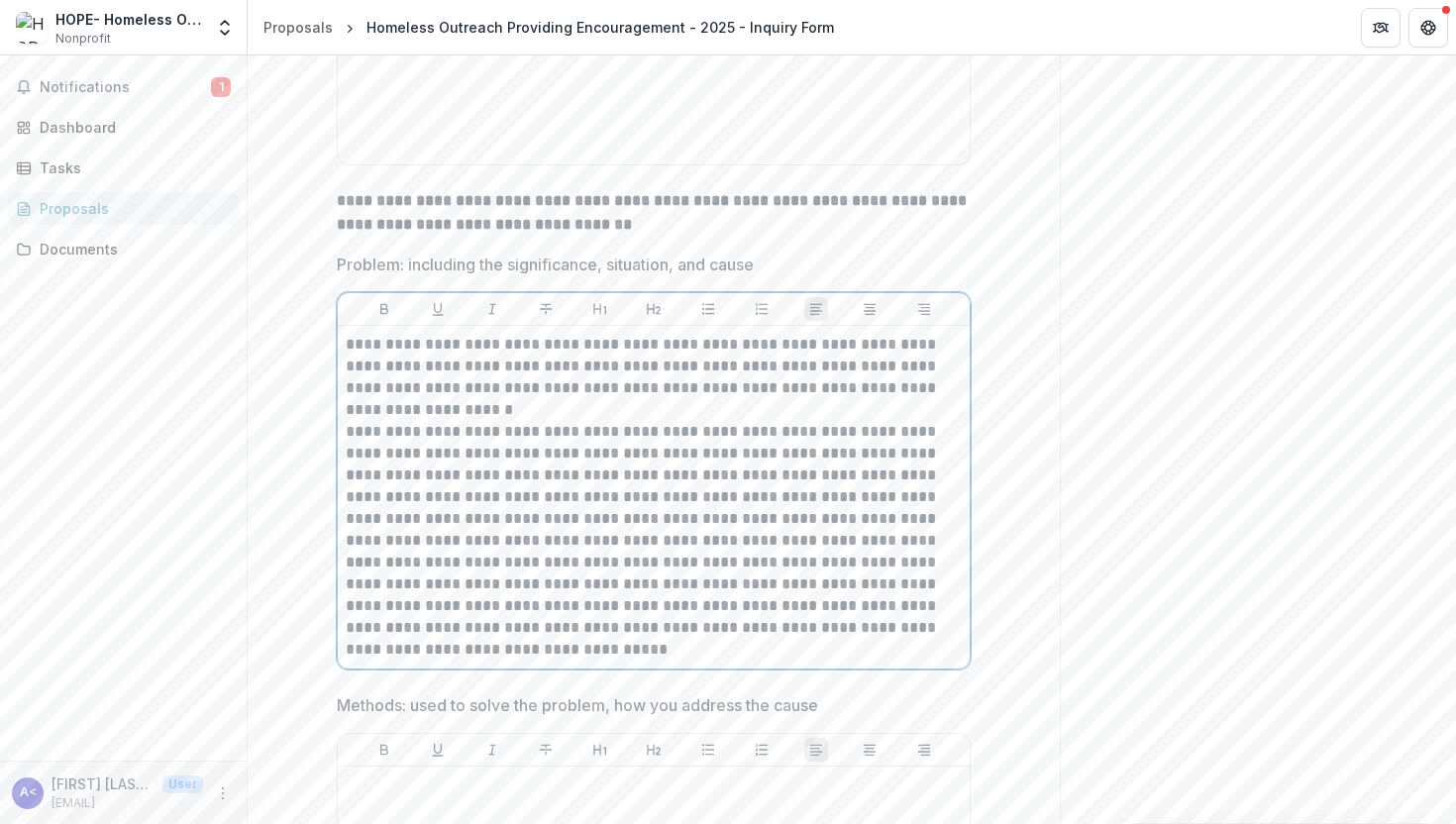 click on "**********" at bounding box center [654, 606] 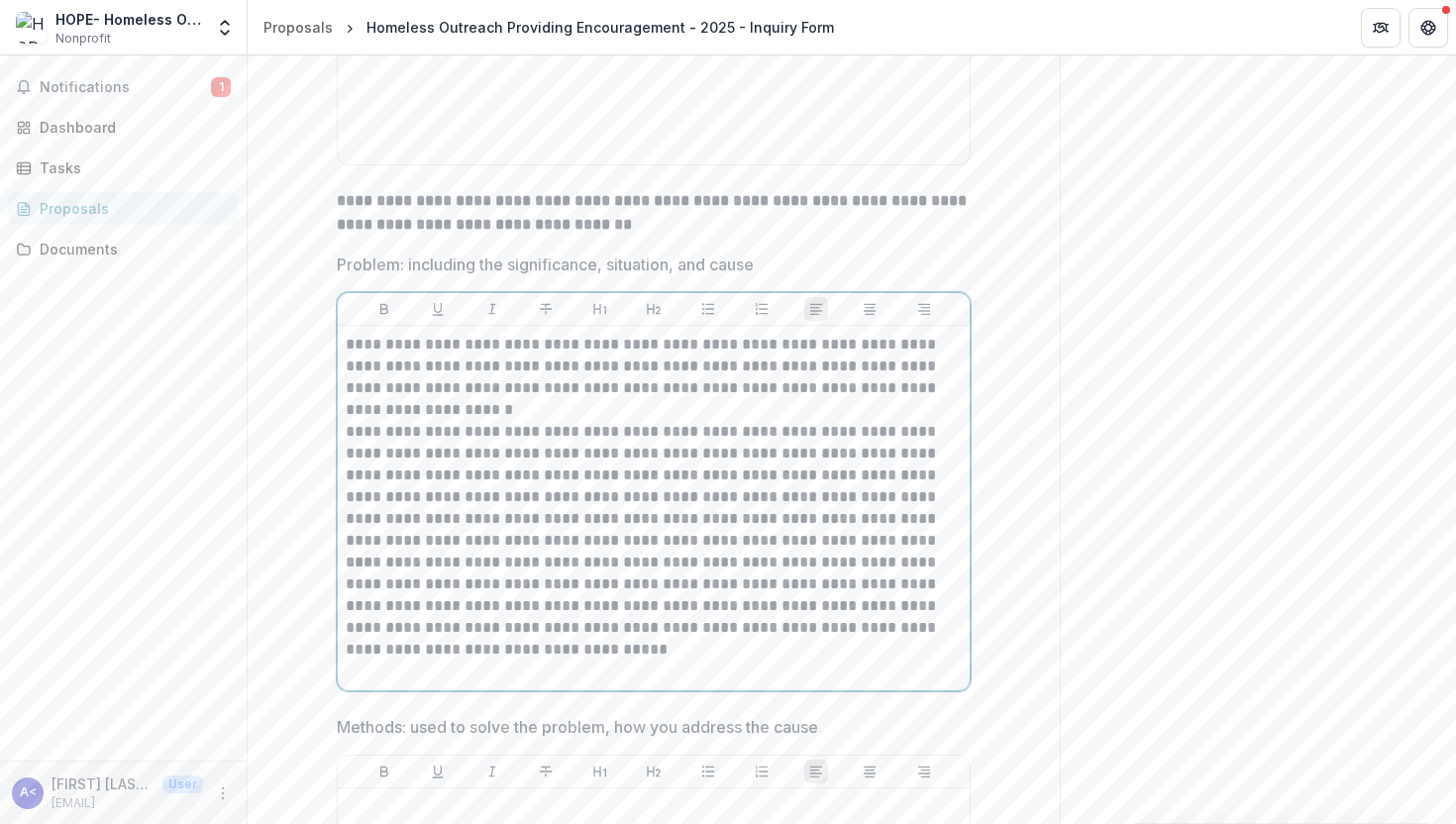 type 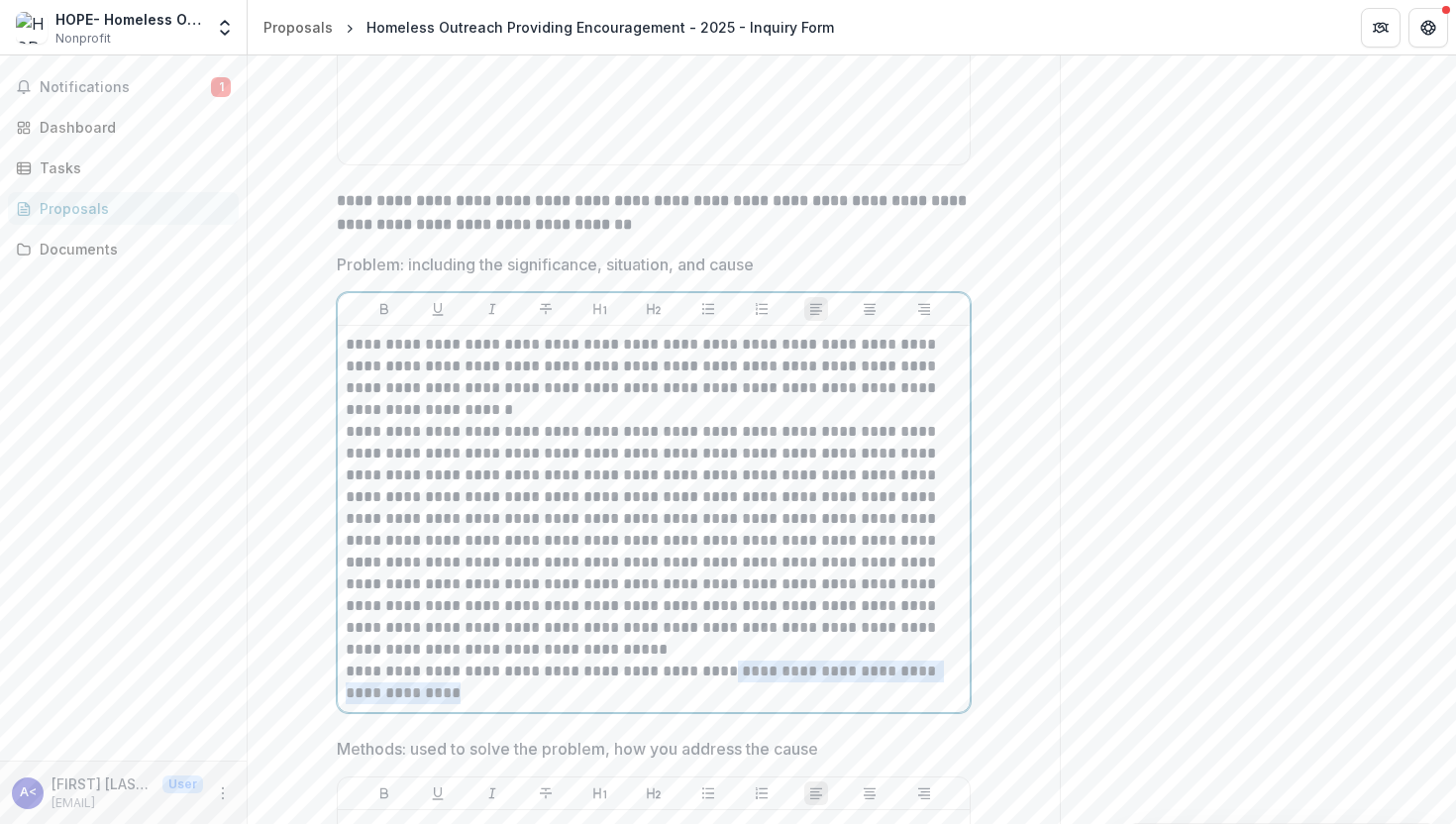 drag, startPoint x: 466, startPoint y: 696, endPoint x: 724, endPoint y: 671, distance: 259.20841 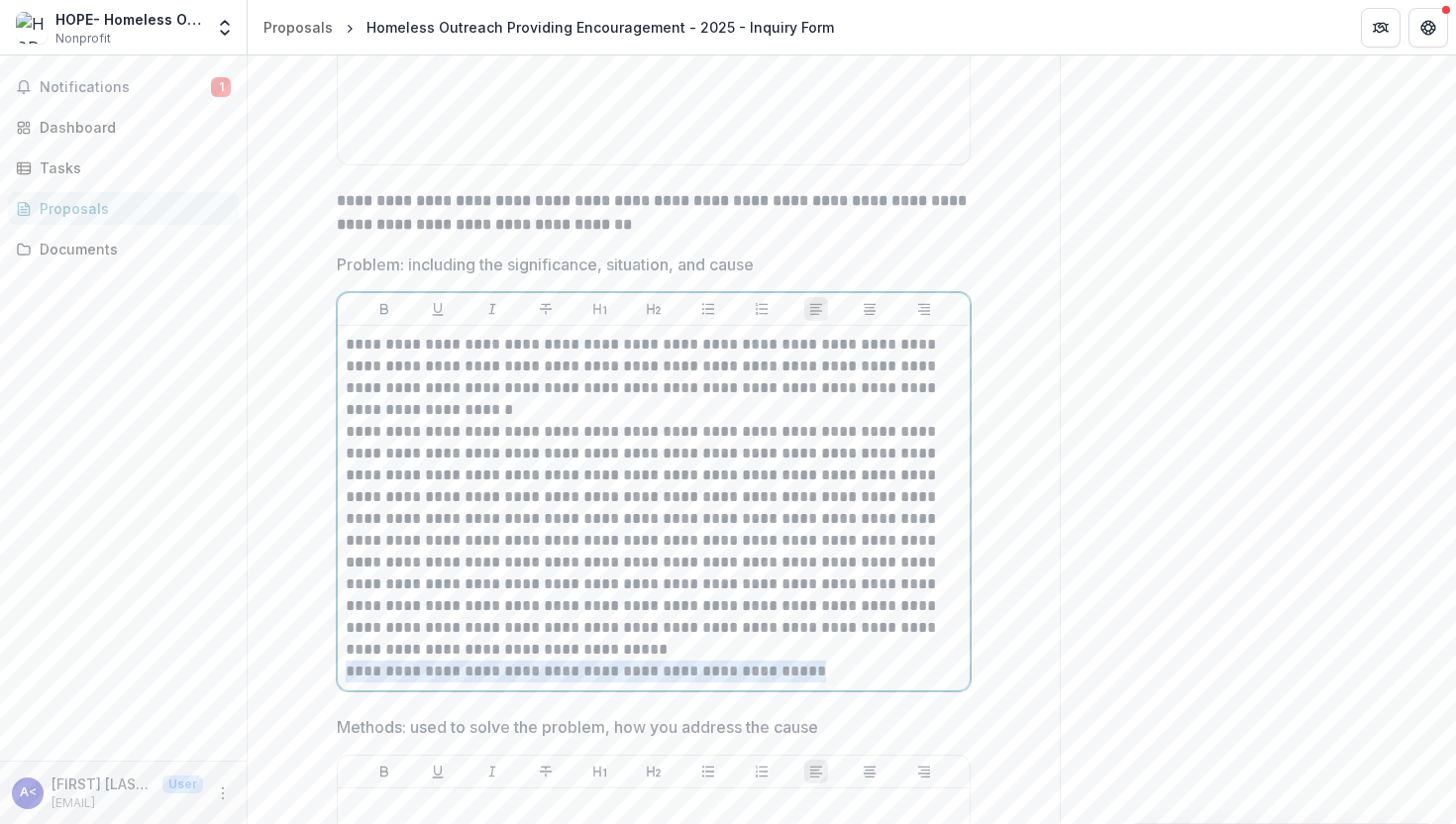 drag, startPoint x: 854, startPoint y: 668, endPoint x: 261, endPoint y: 669, distance: 593.00084 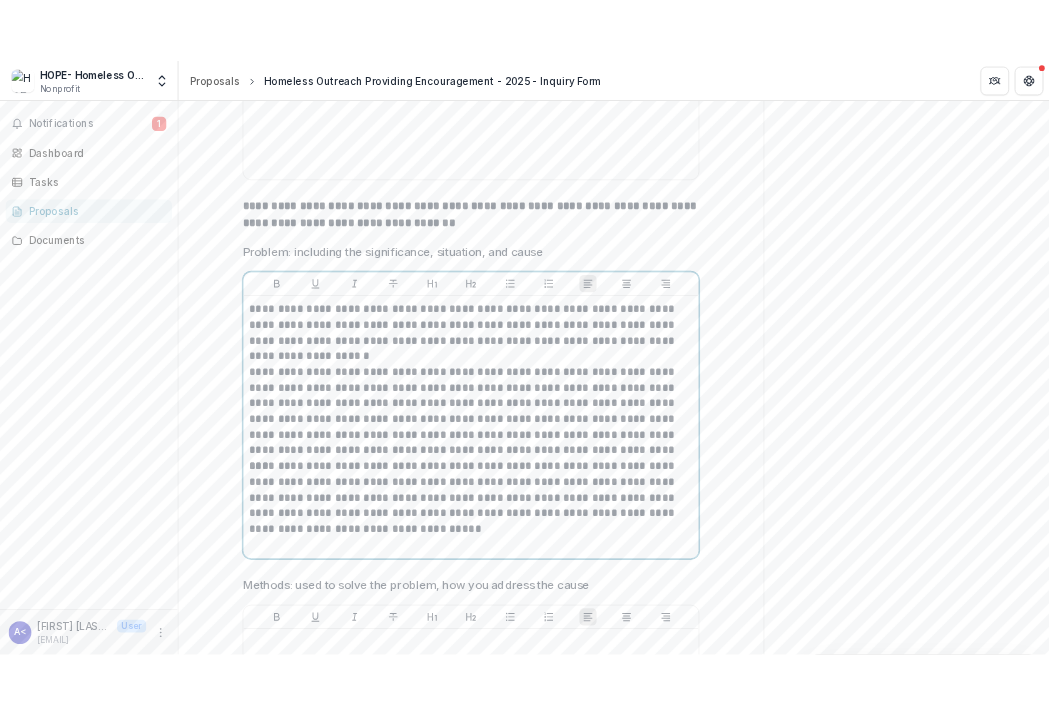 scroll, scrollTop: 8590, scrollLeft: 0, axis: vertical 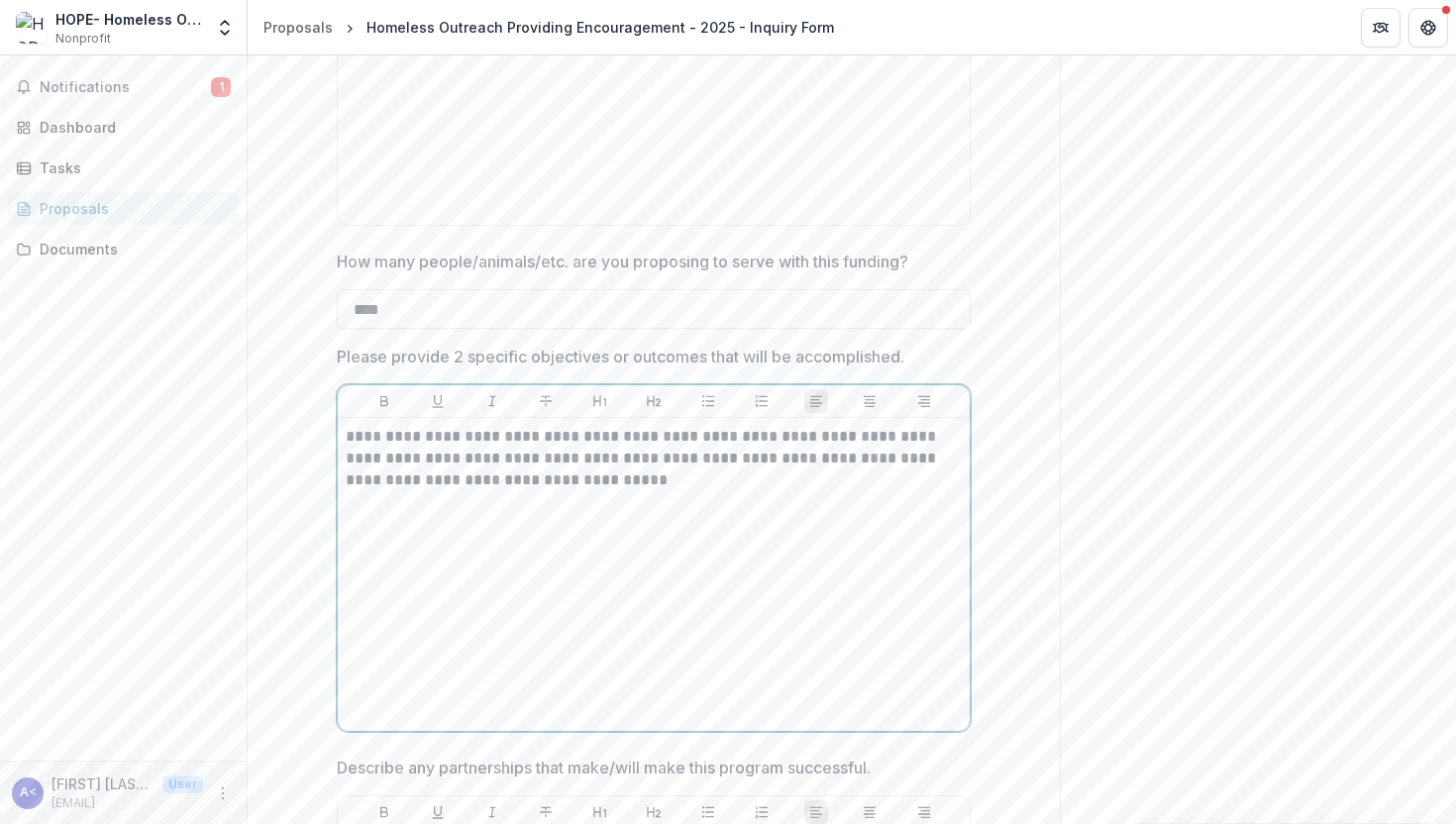 click on "**********" at bounding box center [654, 459] 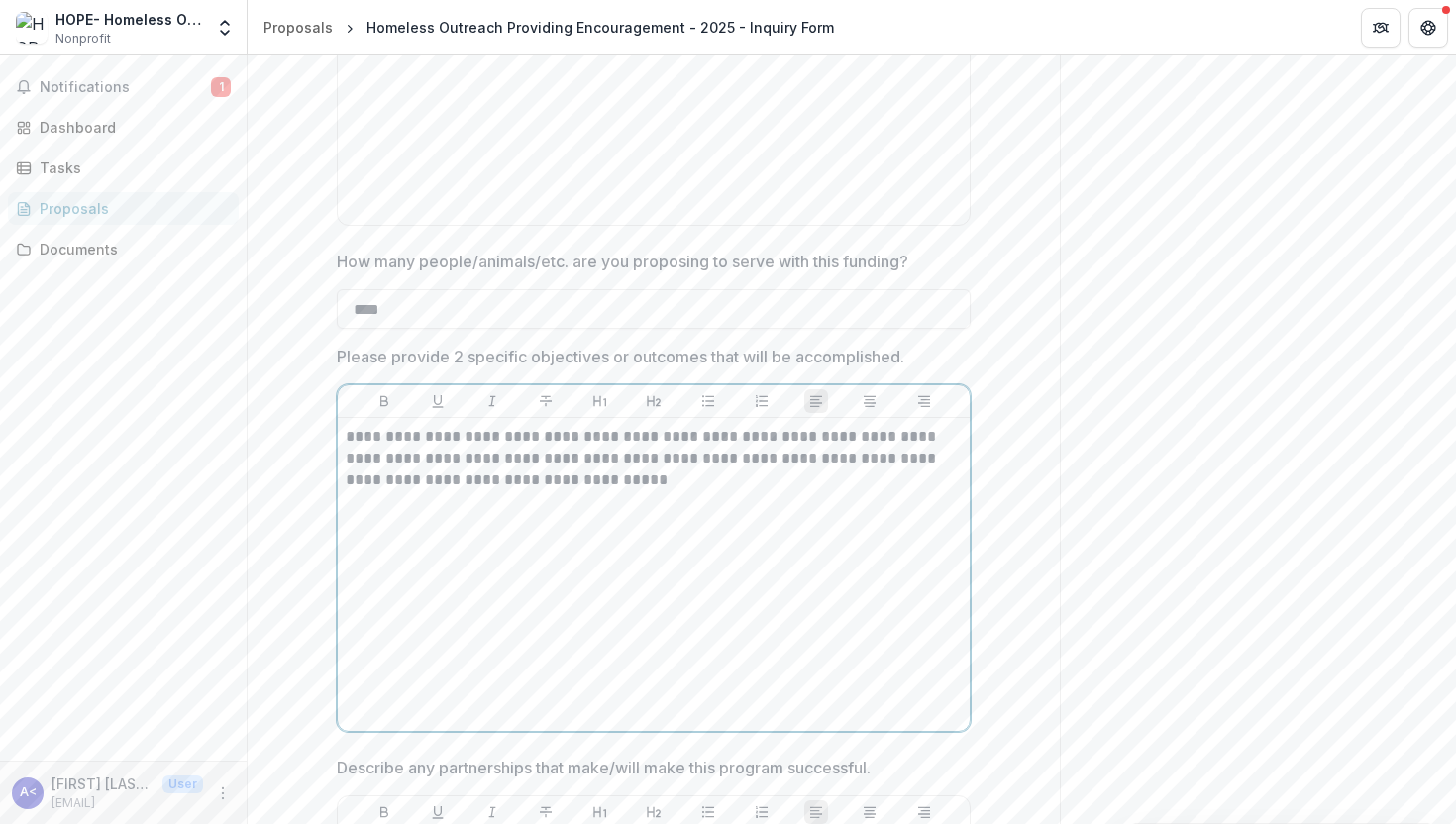 type 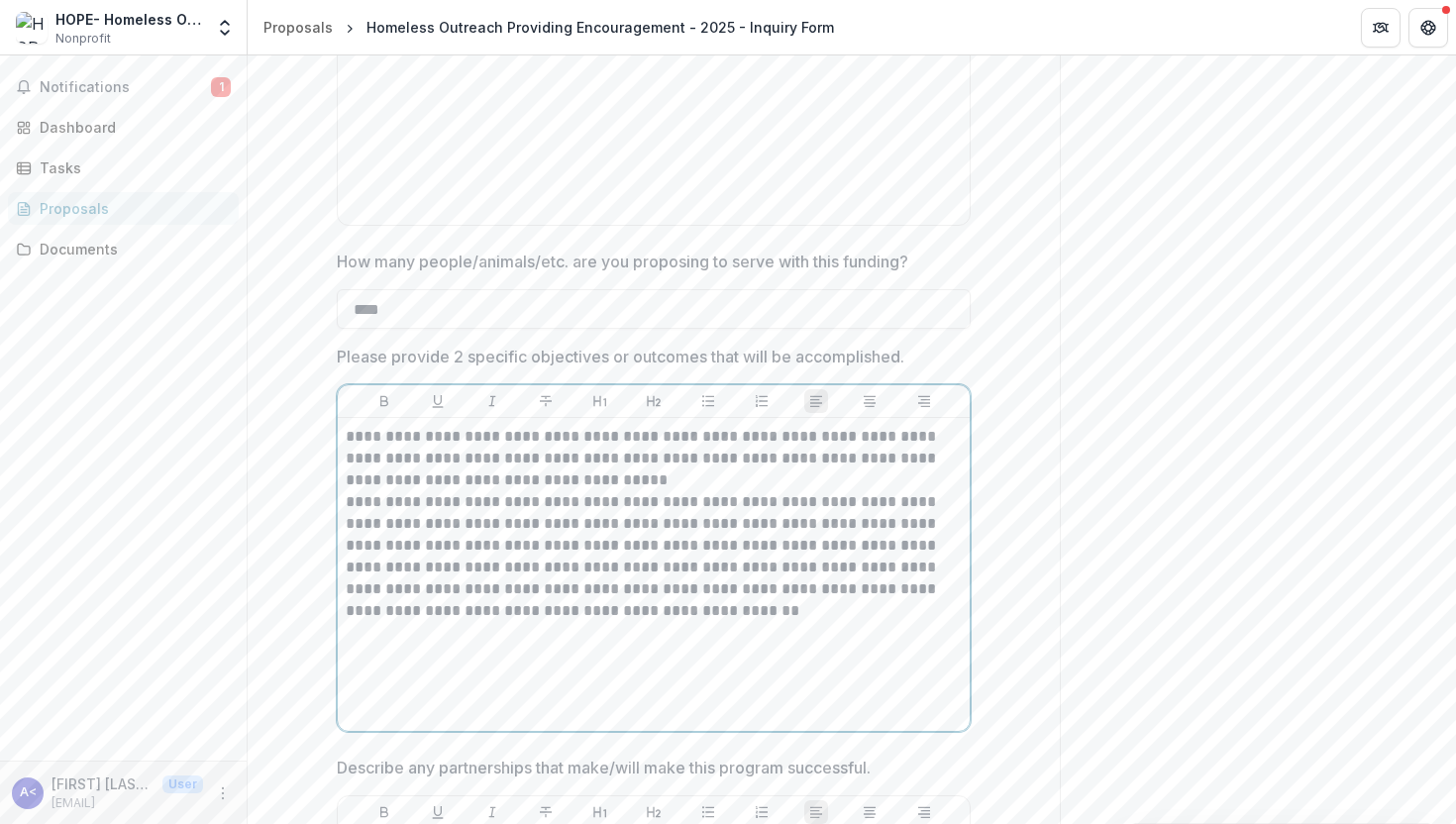click on "**********" at bounding box center (654, 557) 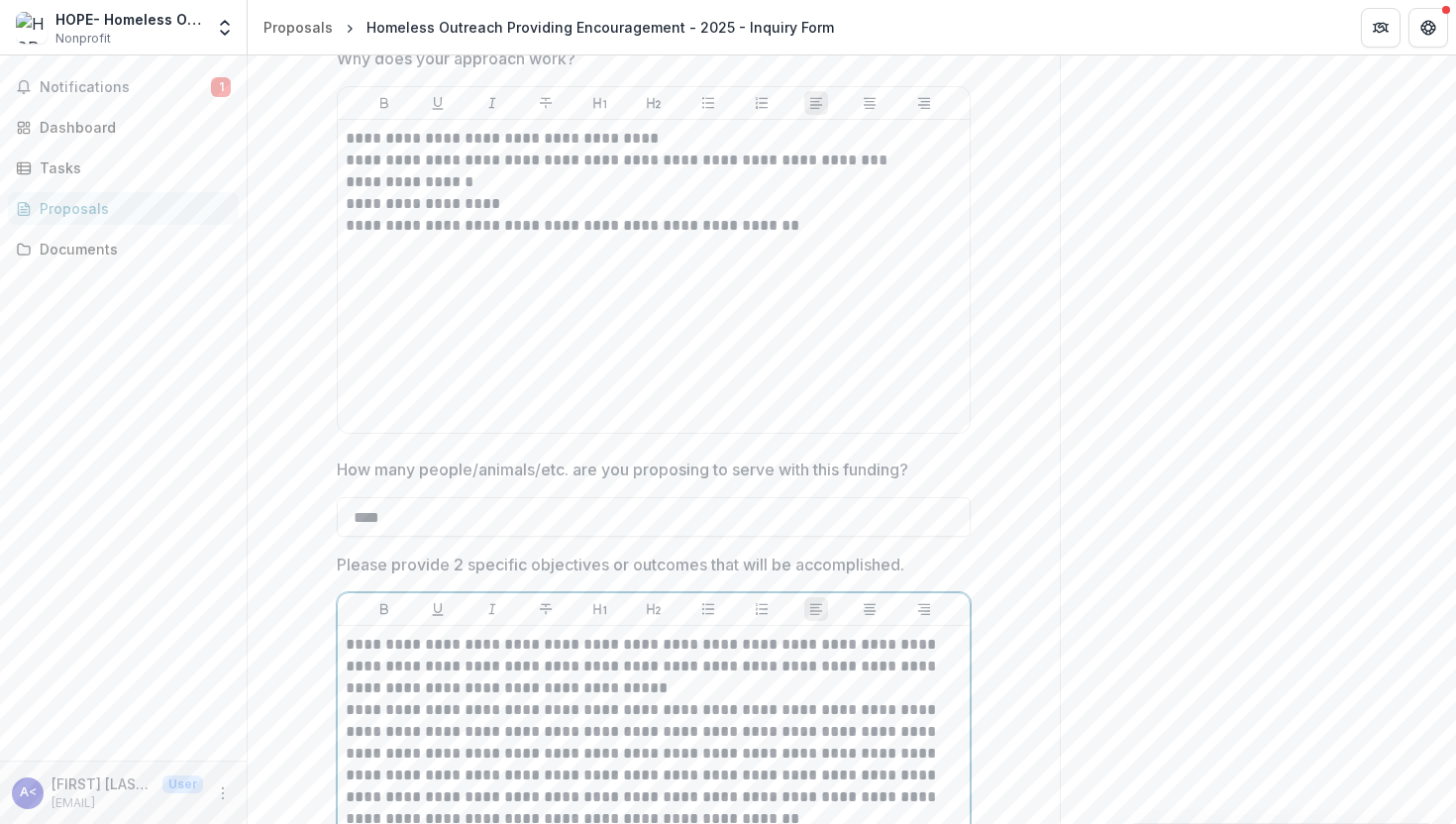 scroll, scrollTop: 4482, scrollLeft: 0, axis: vertical 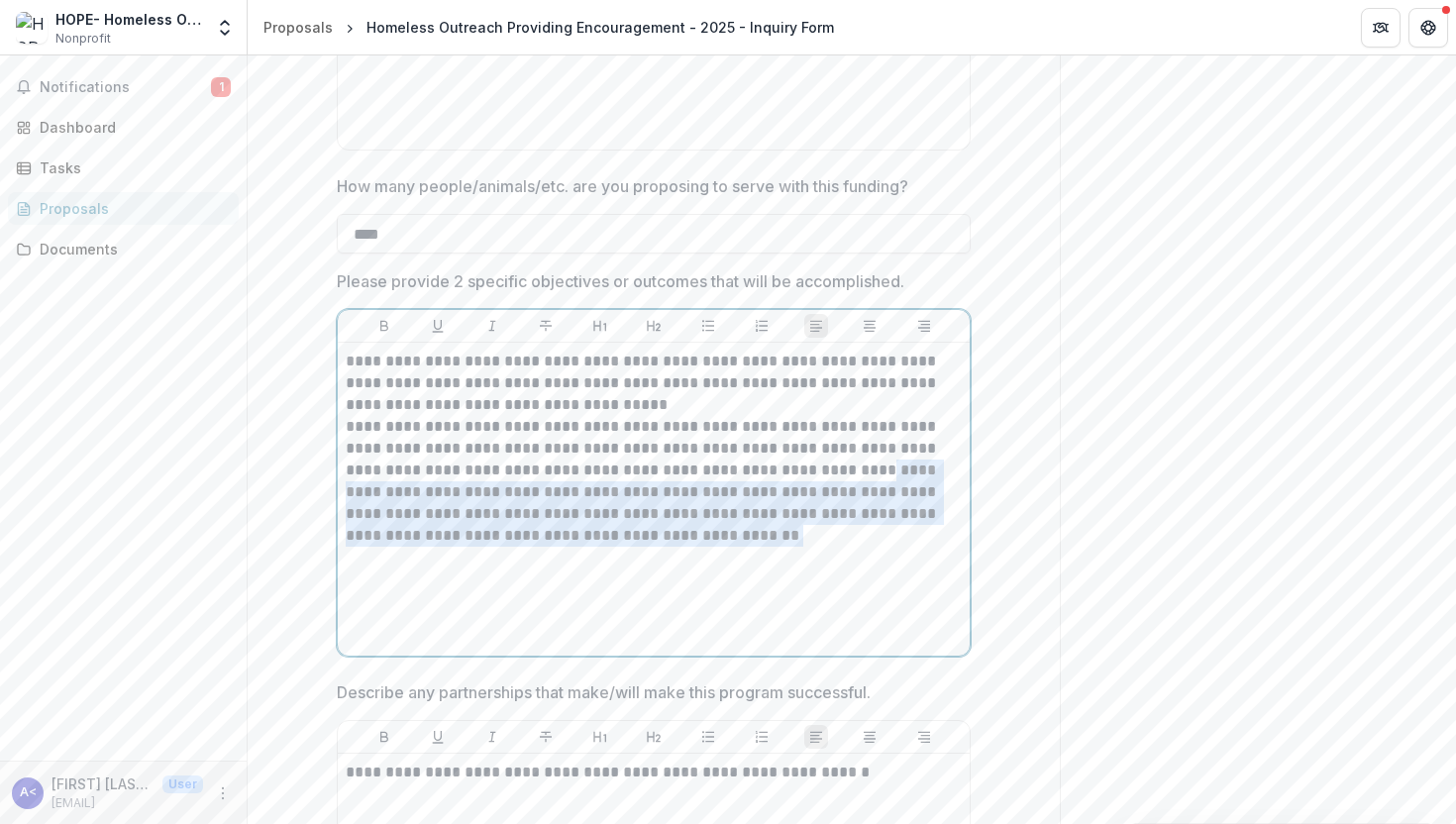 drag, startPoint x: 669, startPoint y: 539, endPoint x: 824, endPoint y: 465, distance: 171.75855 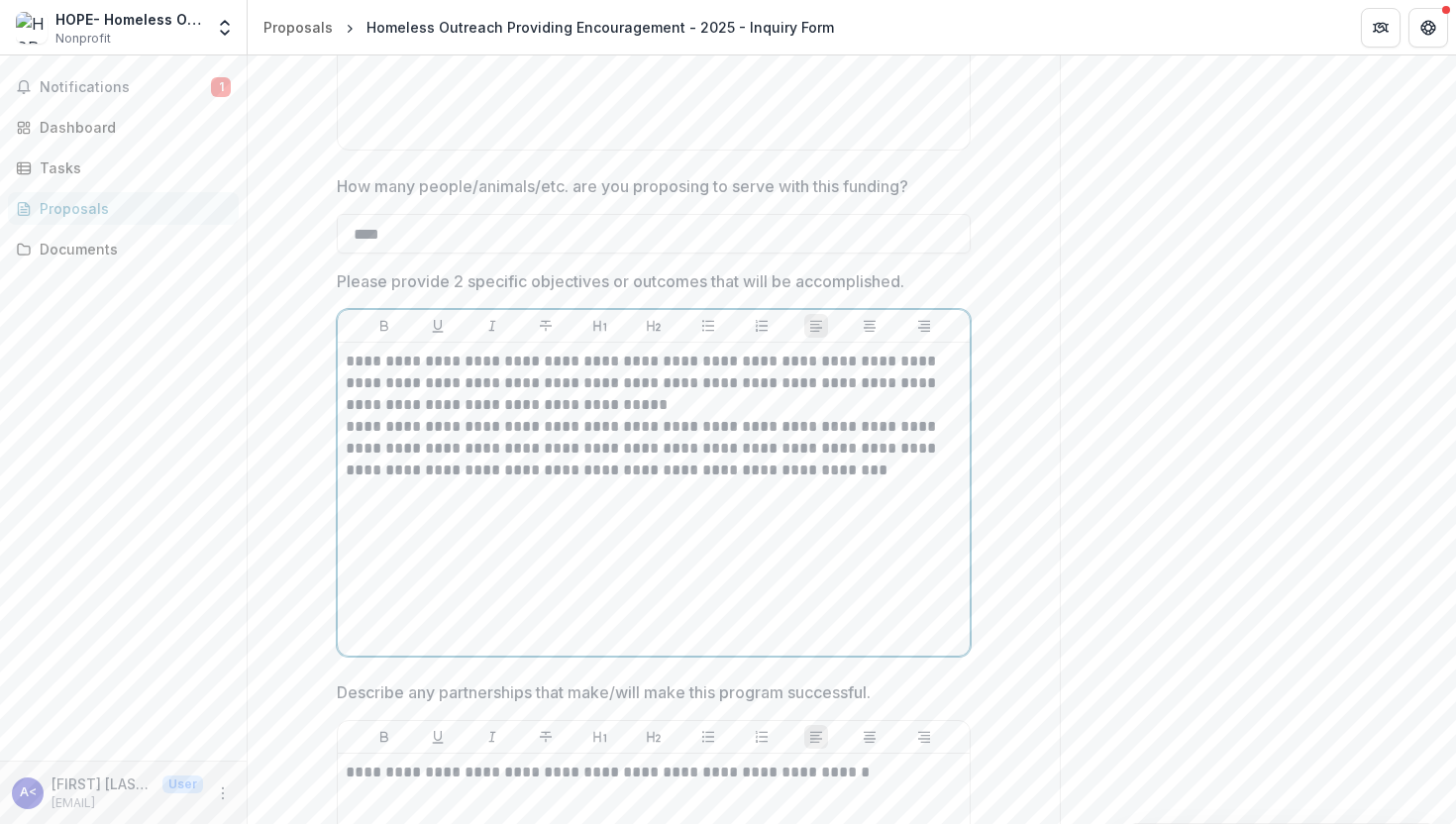 scroll, scrollTop: 4735, scrollLeft: 0, axis: vertical 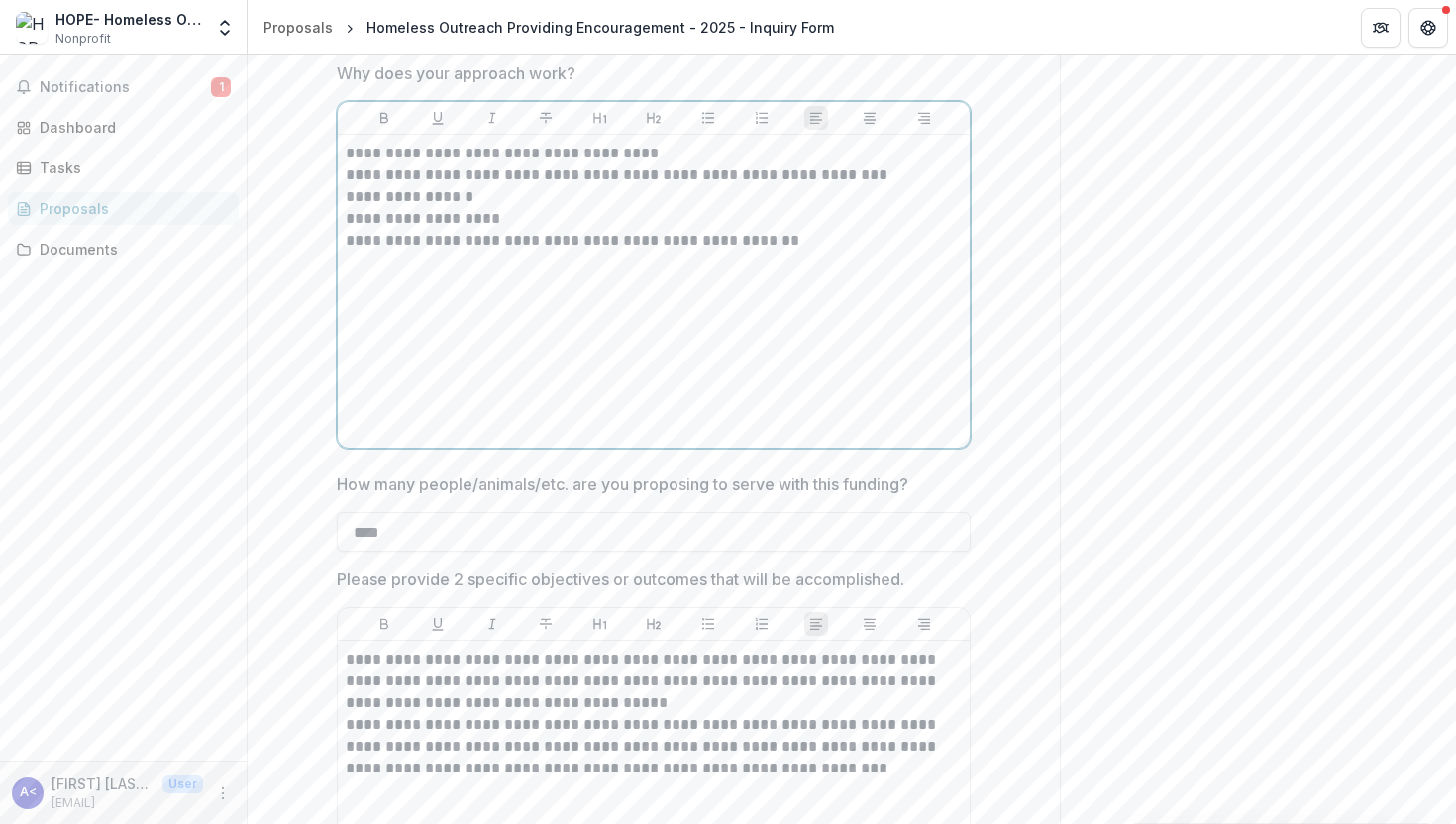 click on "**********" at bounding box center (654, 291) 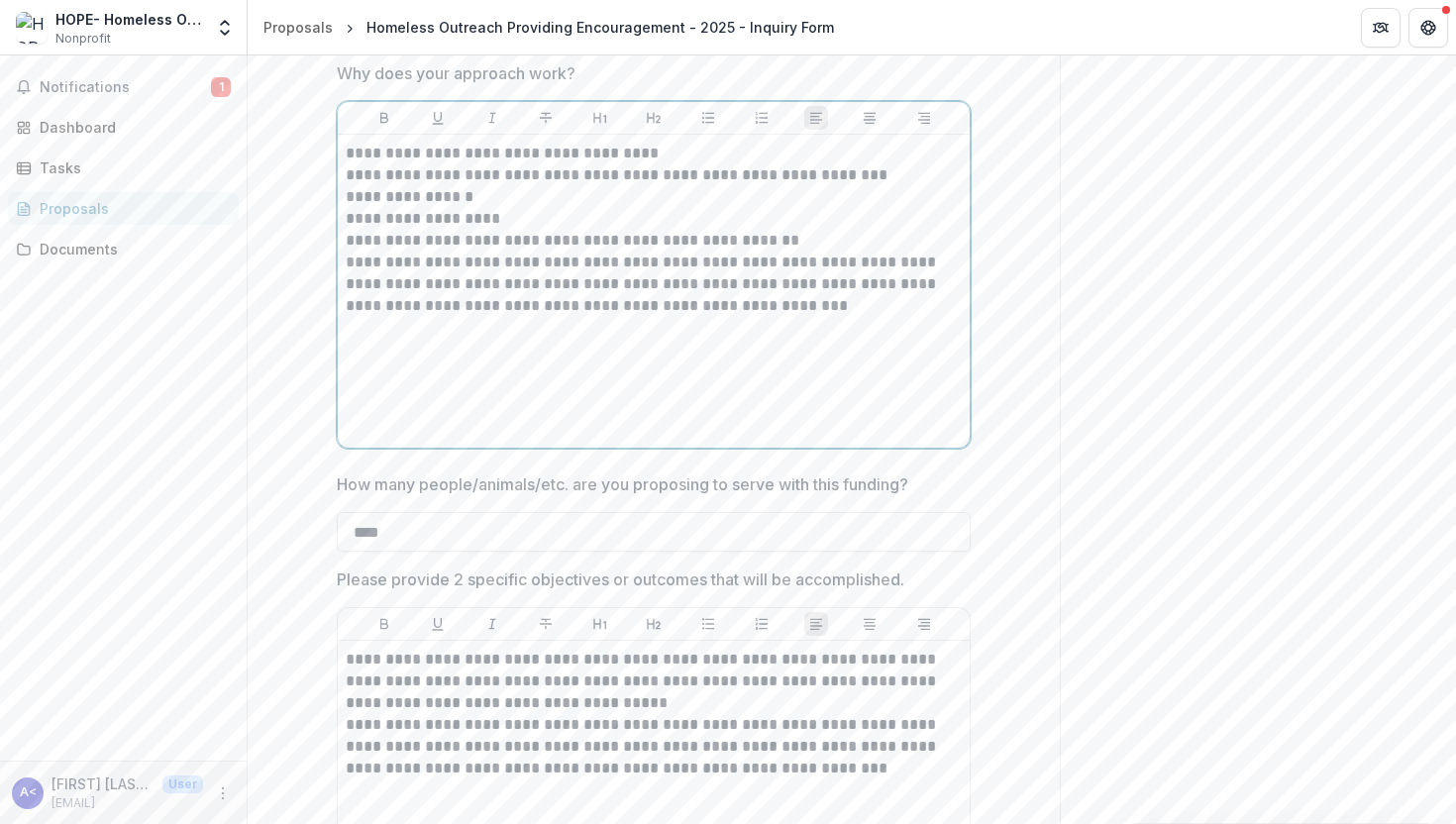scroll, scrollTop: 4701, scrollLeft: 0, axis: vertical 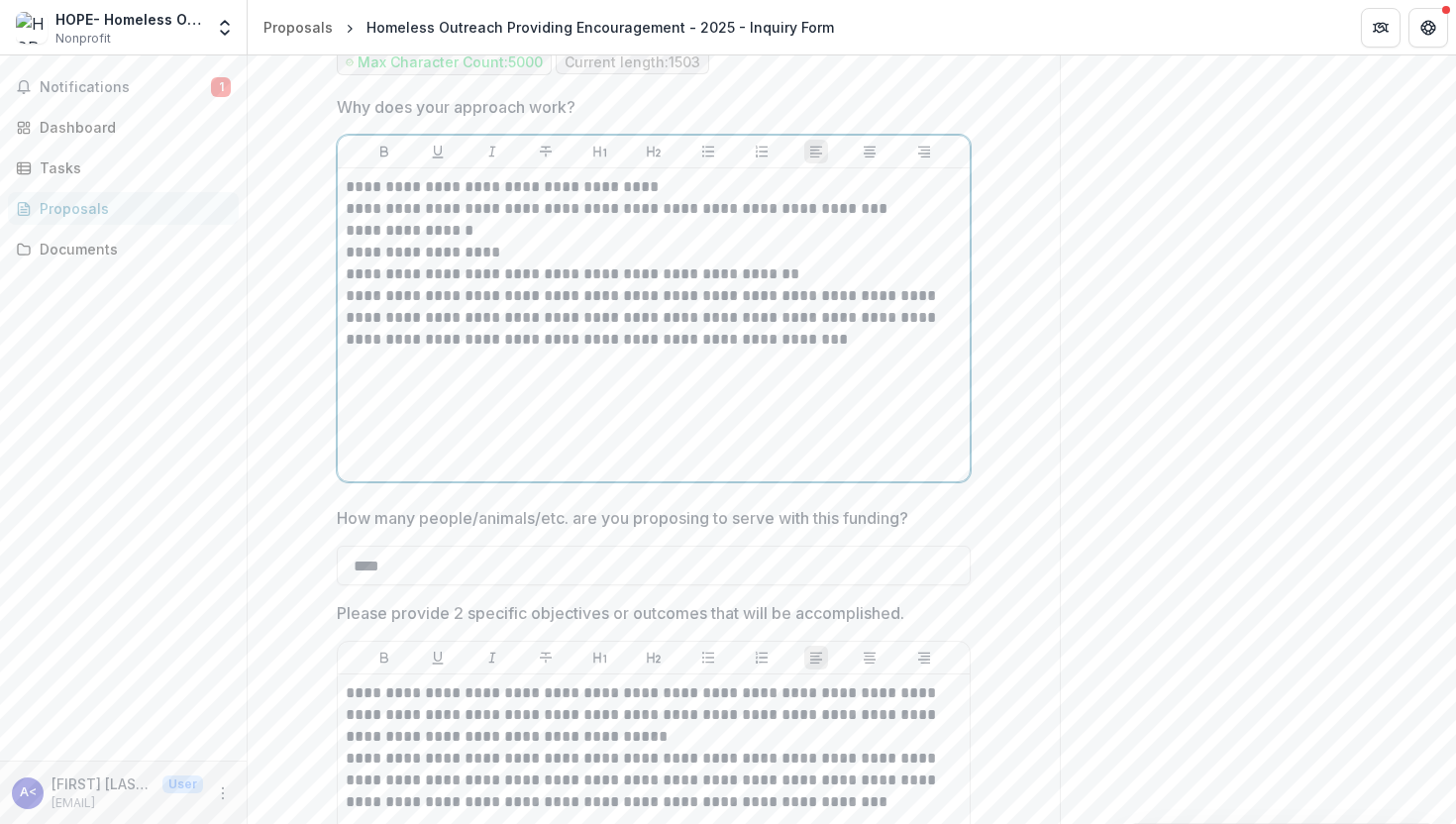 click on "**********" at bounding box center [654, 187] 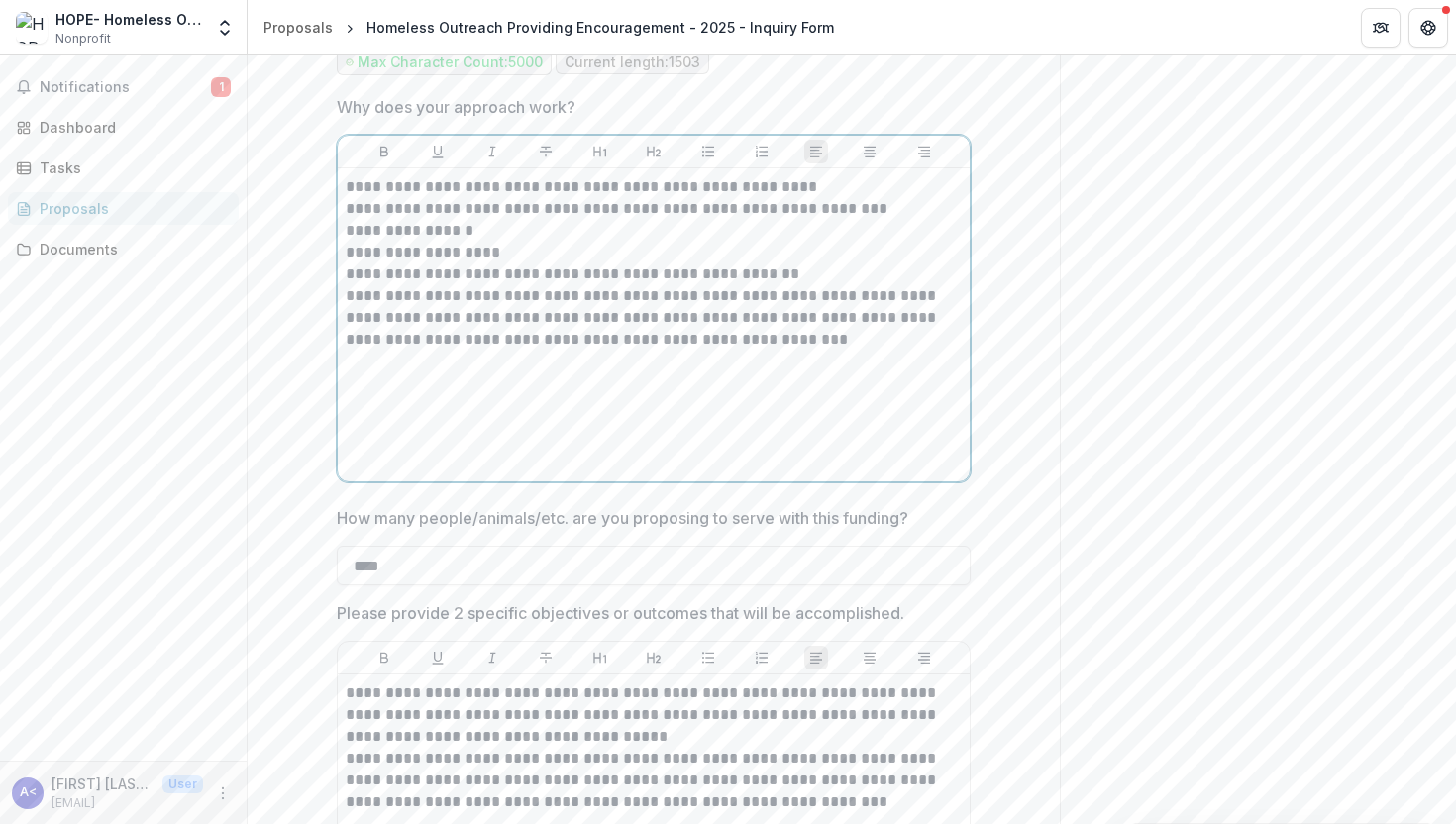 click on "**********" at bounding box center (654, 187) 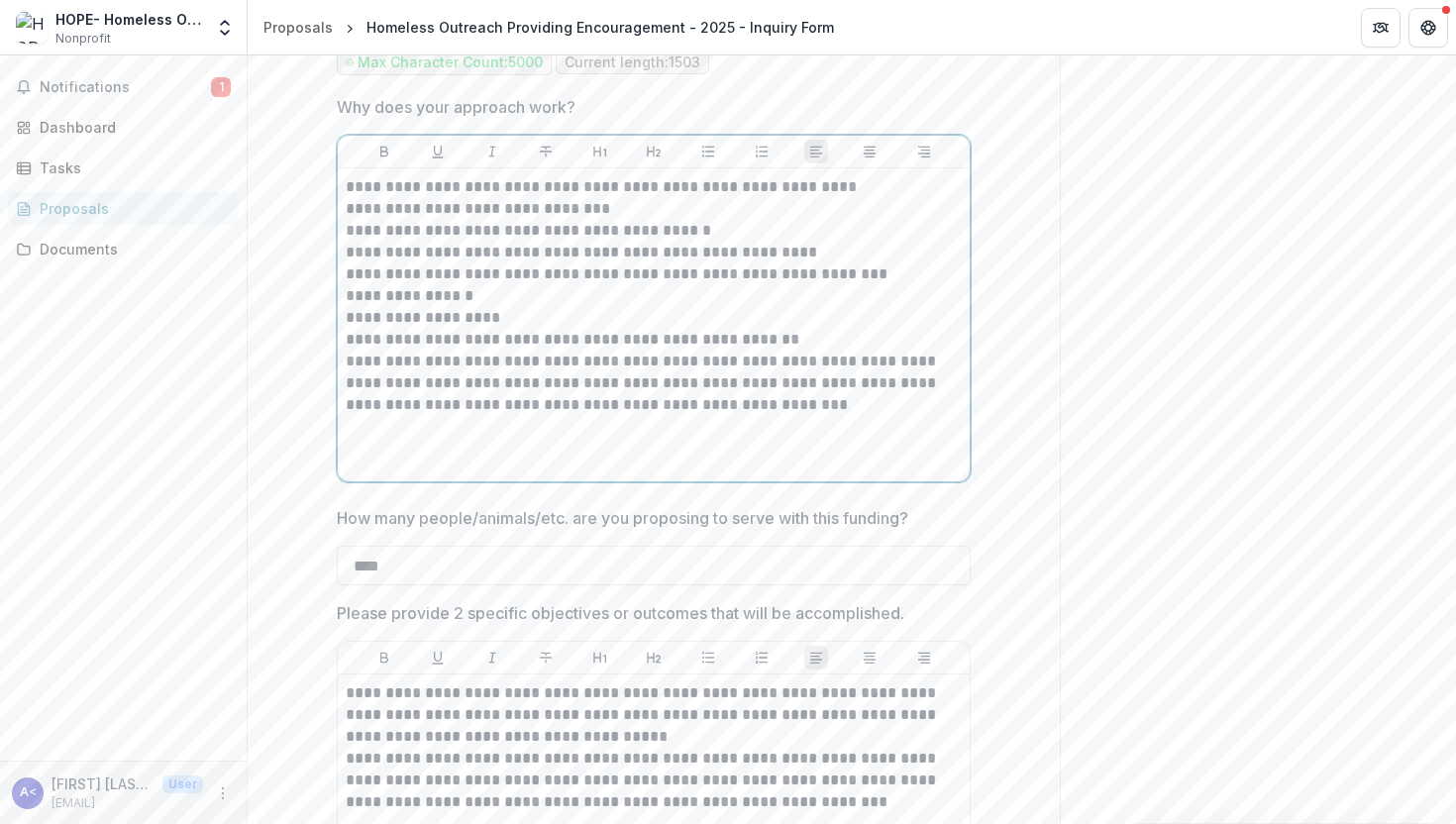 click on "**********" at bounding box center [654, 325] 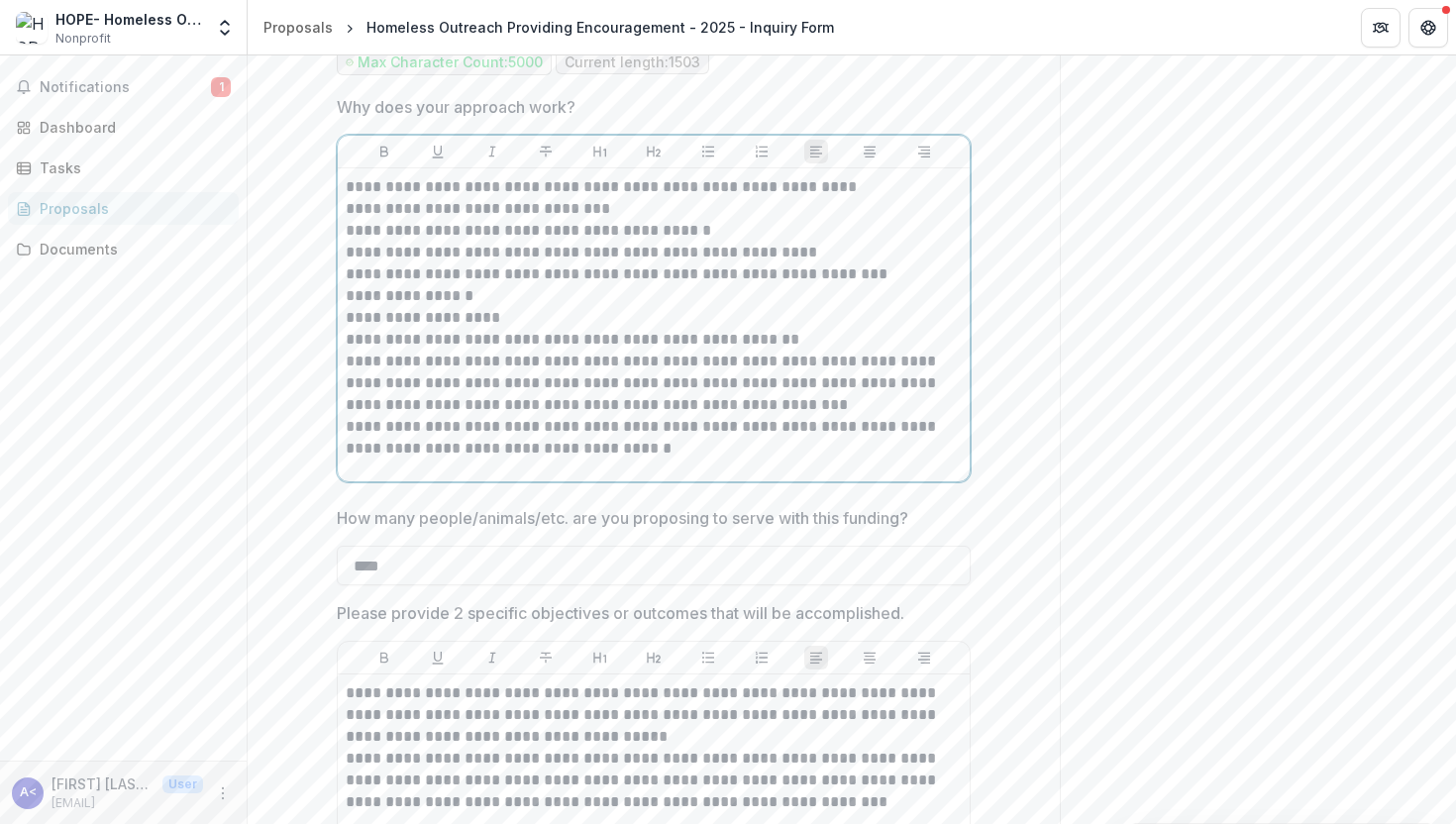 click on "**********" at bounding box center (654, 438) 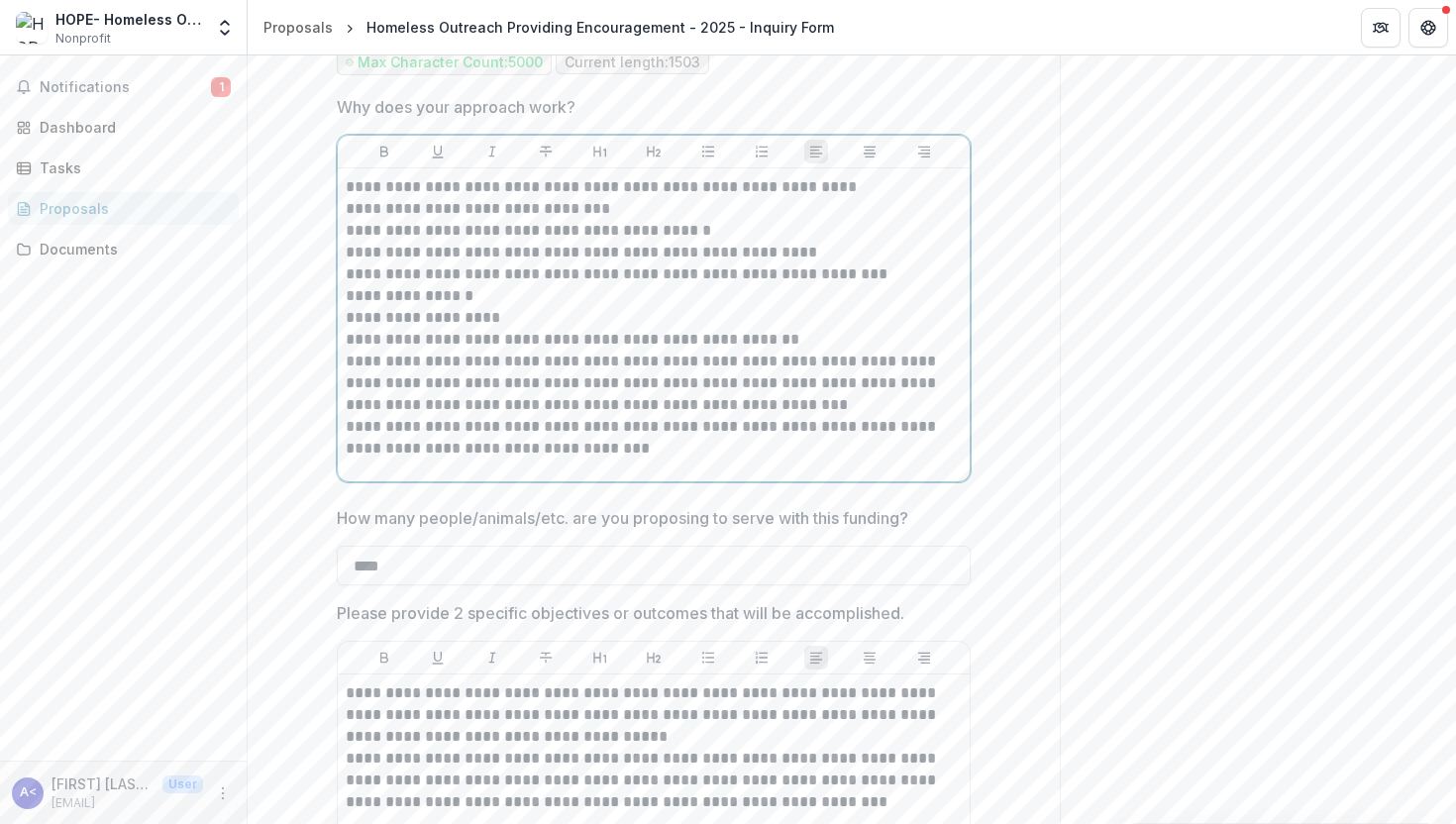 click on "**********" at bounding box center (654, 438) 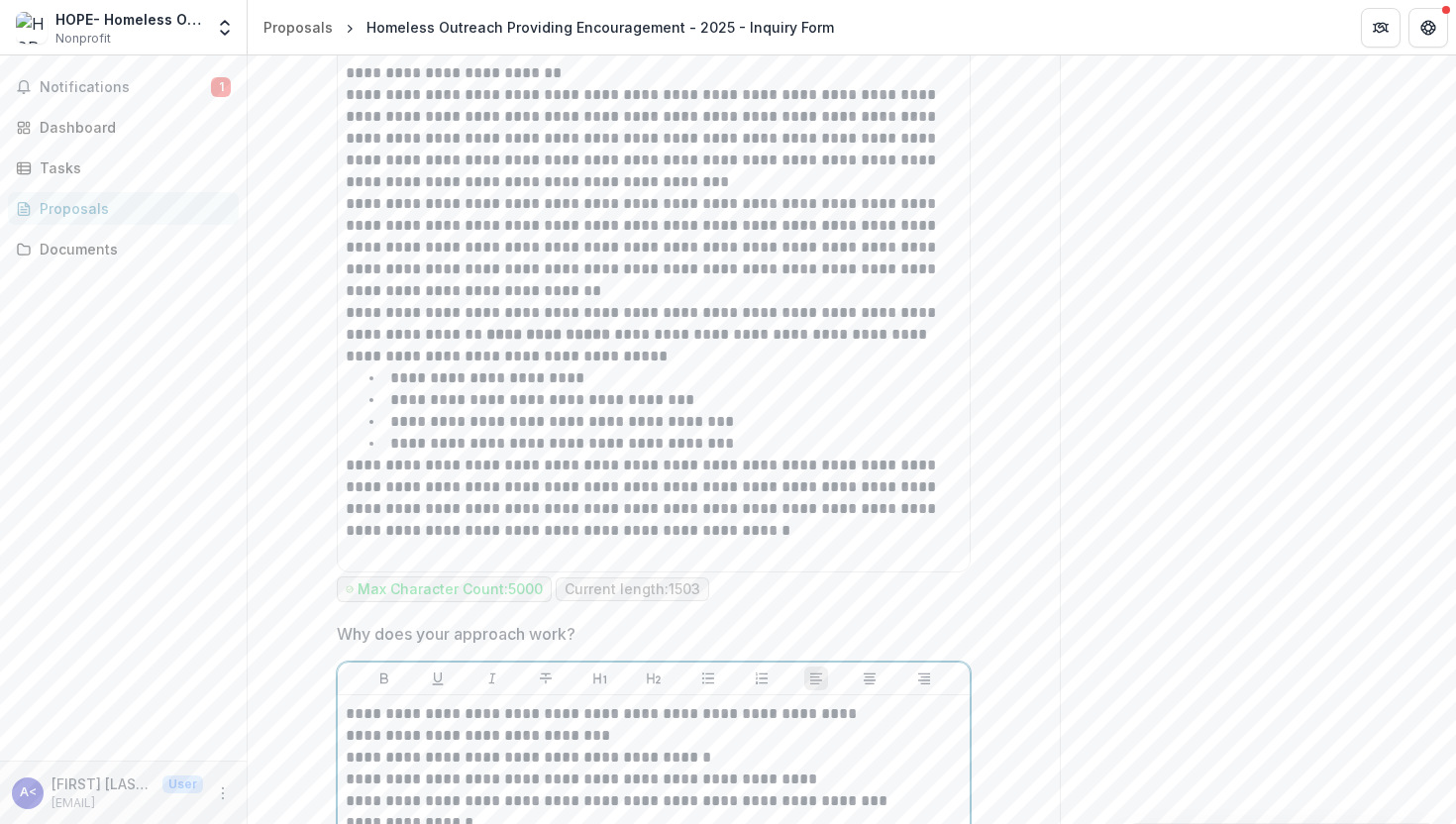 scroll, scrollTop: 4663, scrollLeft: 0, axis: vertical 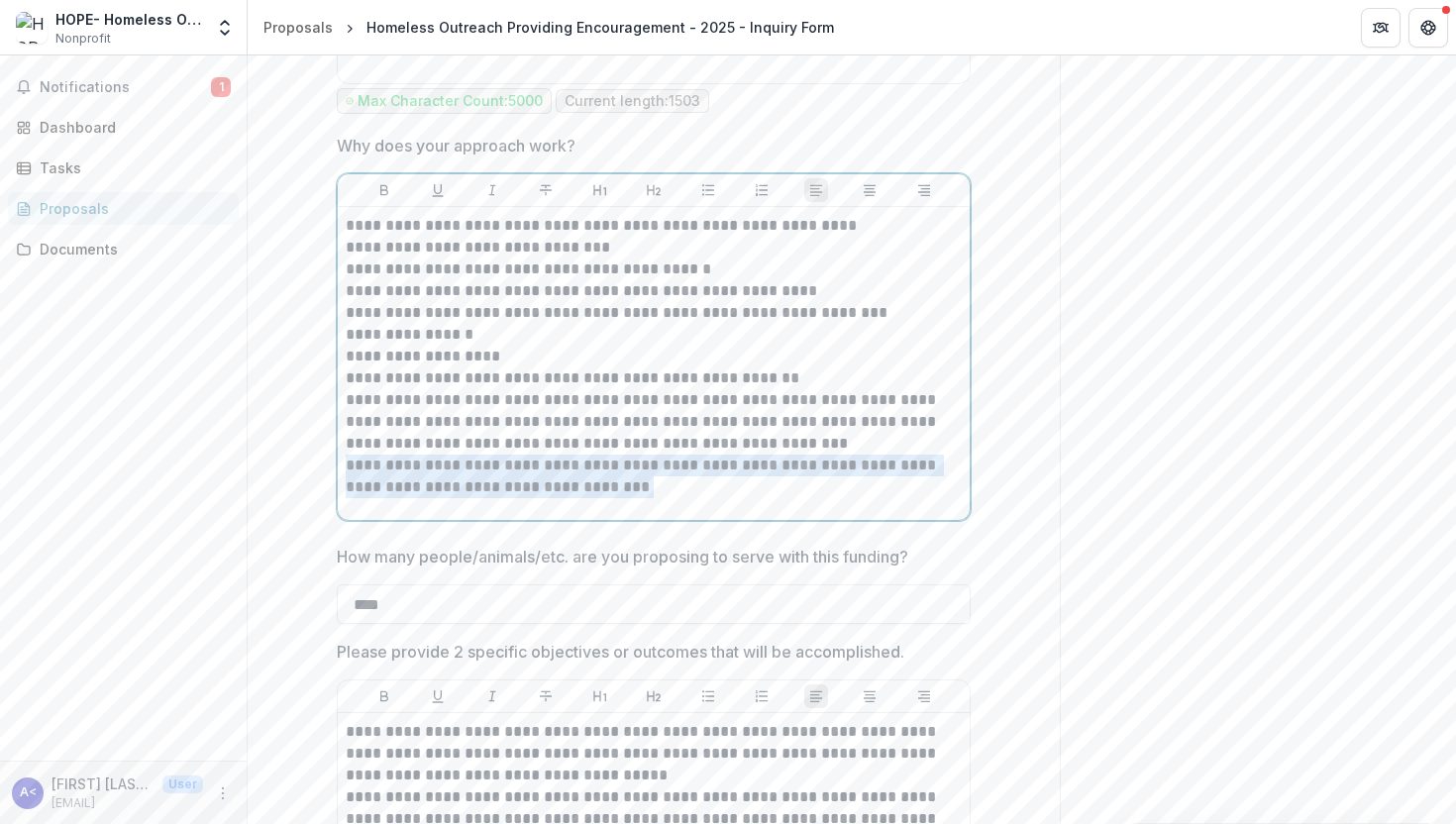 drag, startPoint x: 615, startPoint y: 490, endPoint x: 307, endPoint y: 465, distance: 309.0129 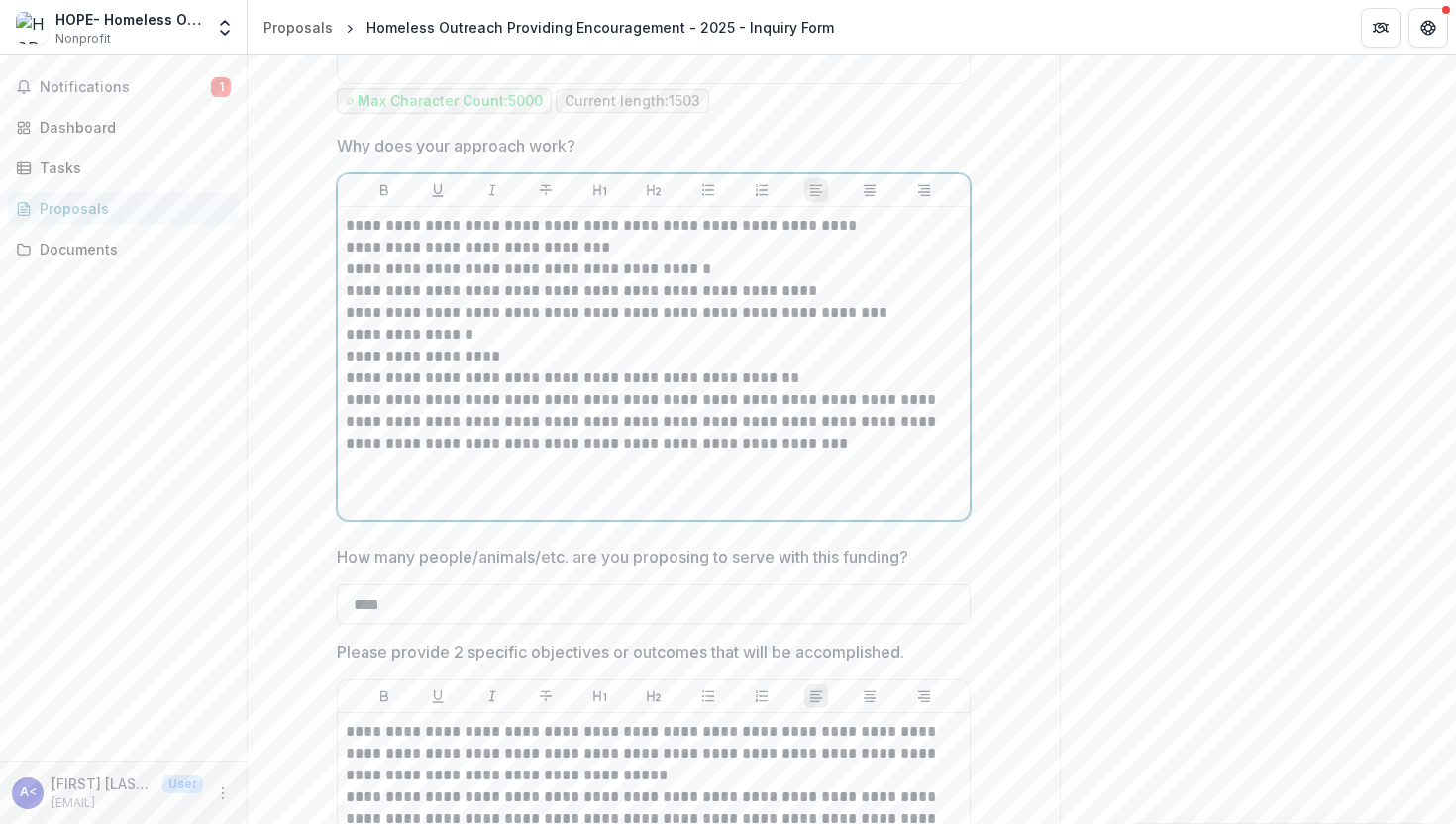 click on "**********" at bounding box center [654, 291] 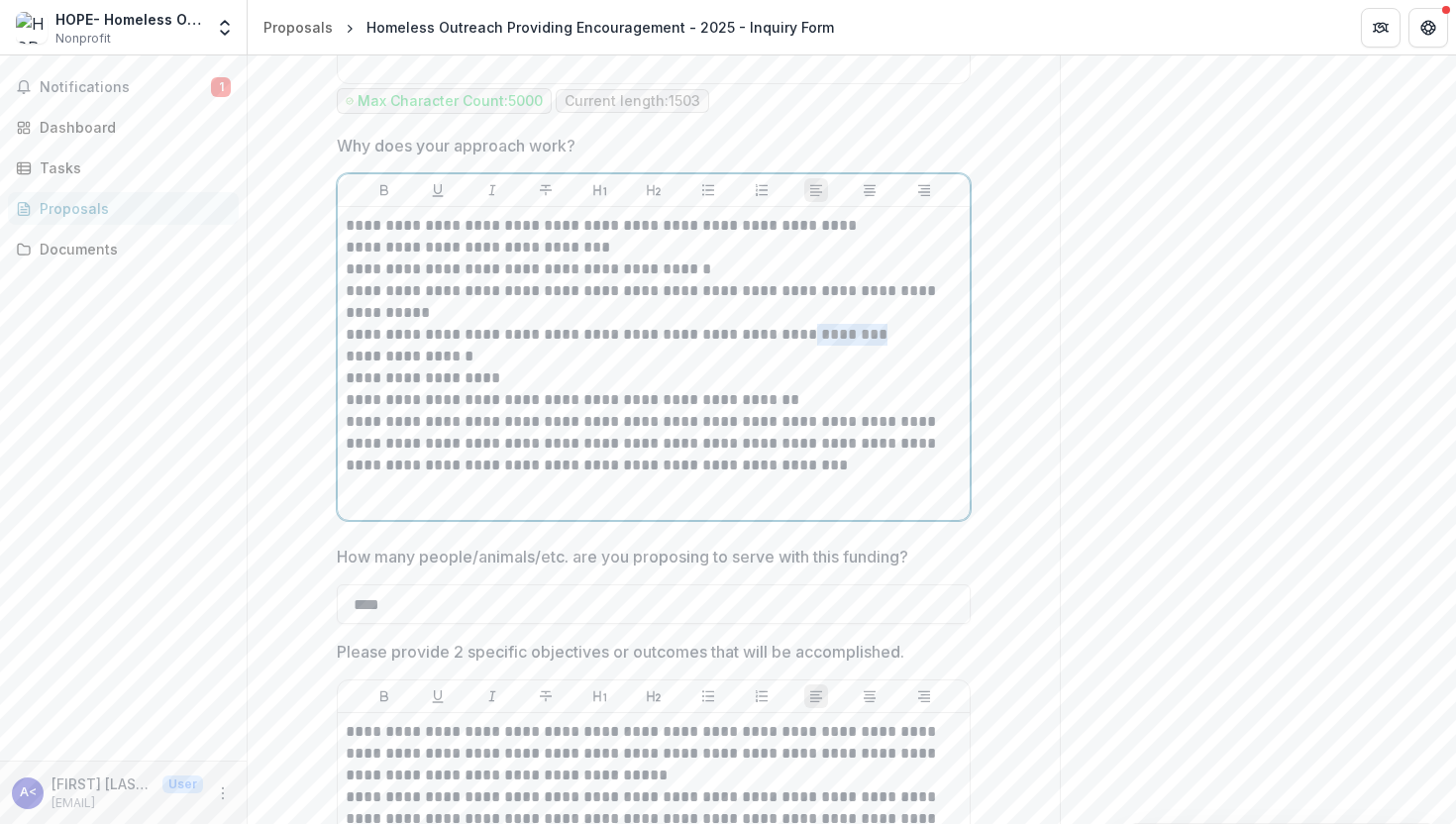 drag, startPoint x: 894, startPoint y: 331, endPoint x: 799, endPoint y: 336, distance: 95.13149 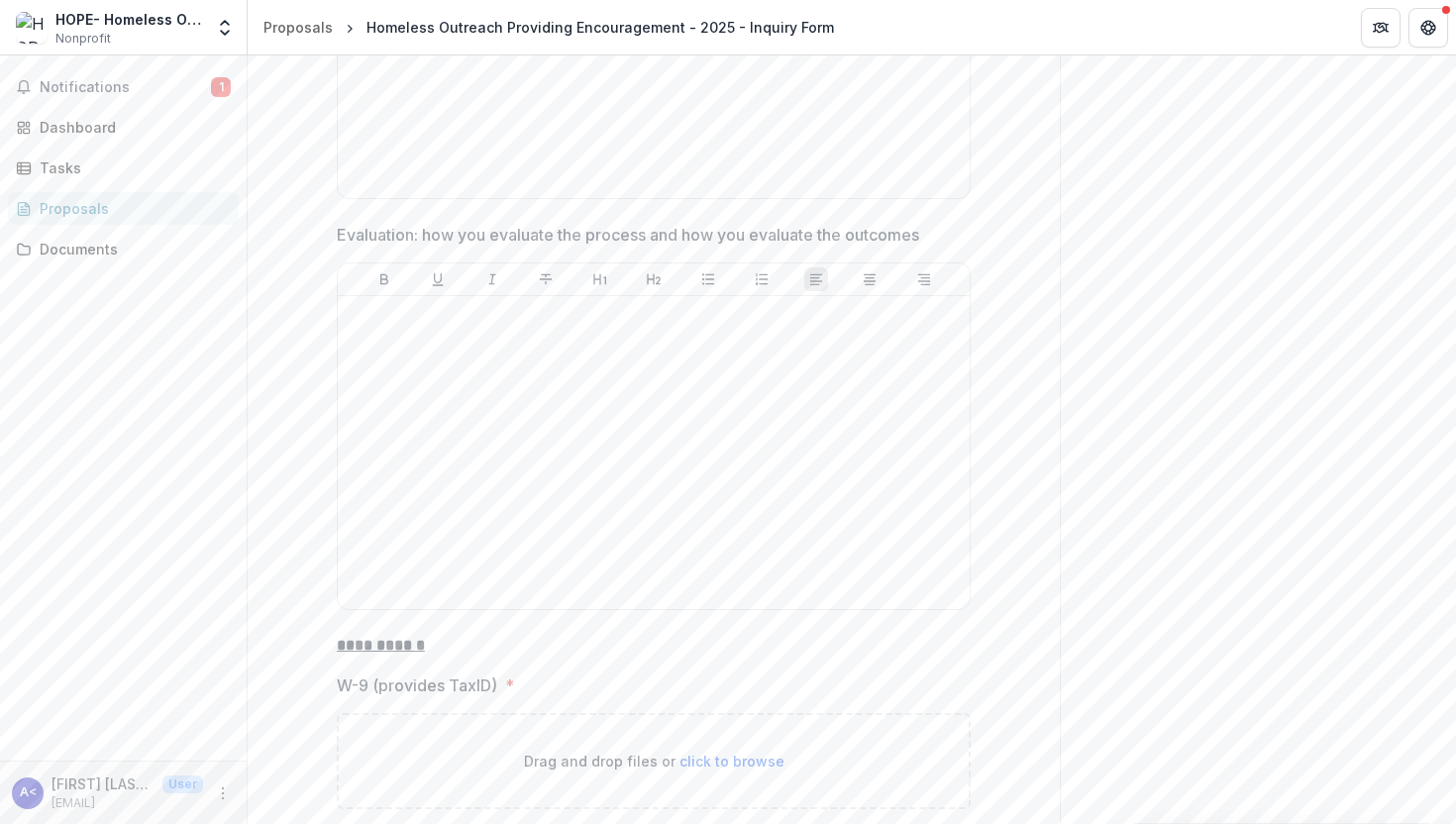 scroll, scrollTop: 9803, scrollLeft: 0, axis: vertical 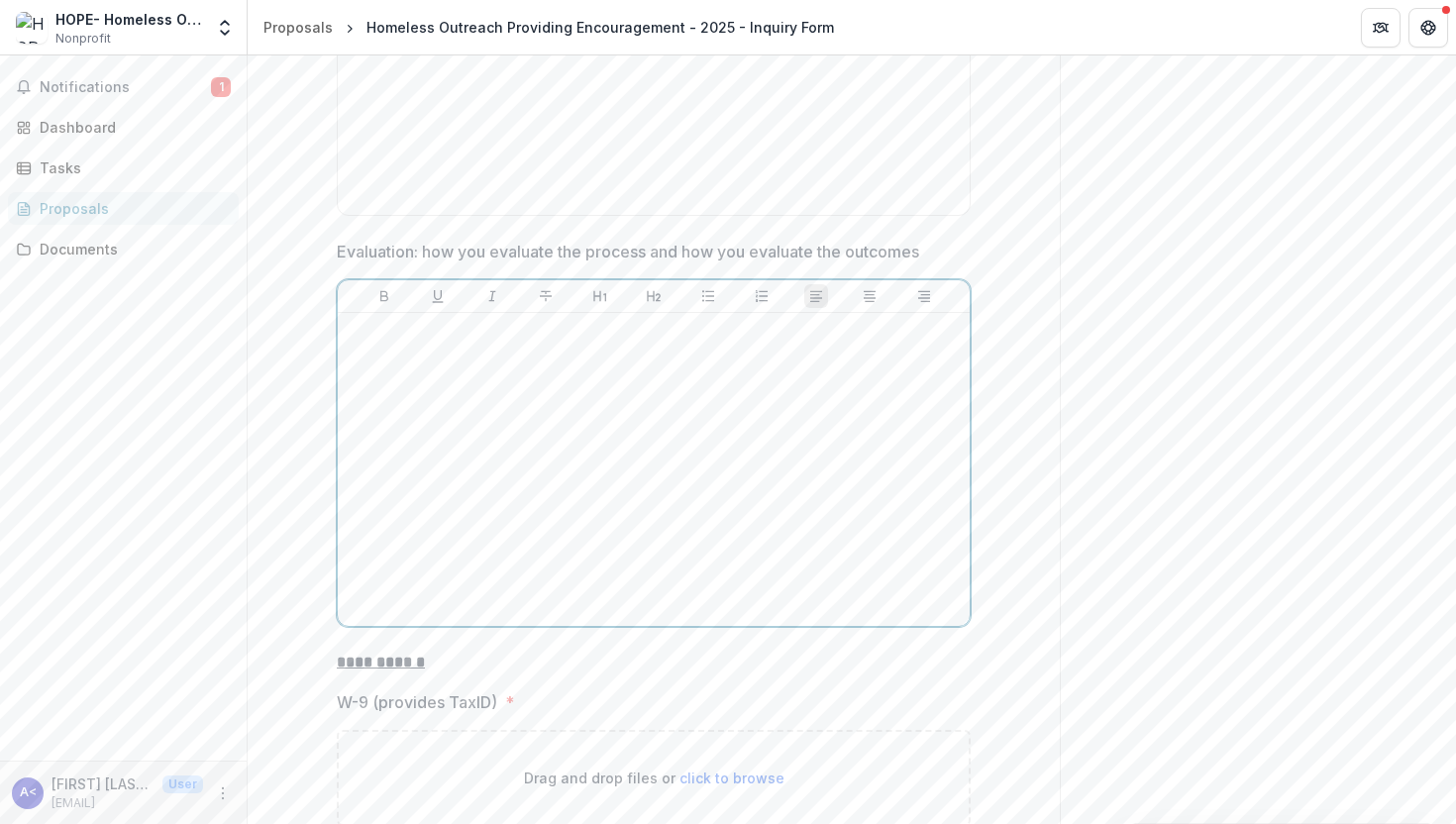 click at bounding box center (654, 469) 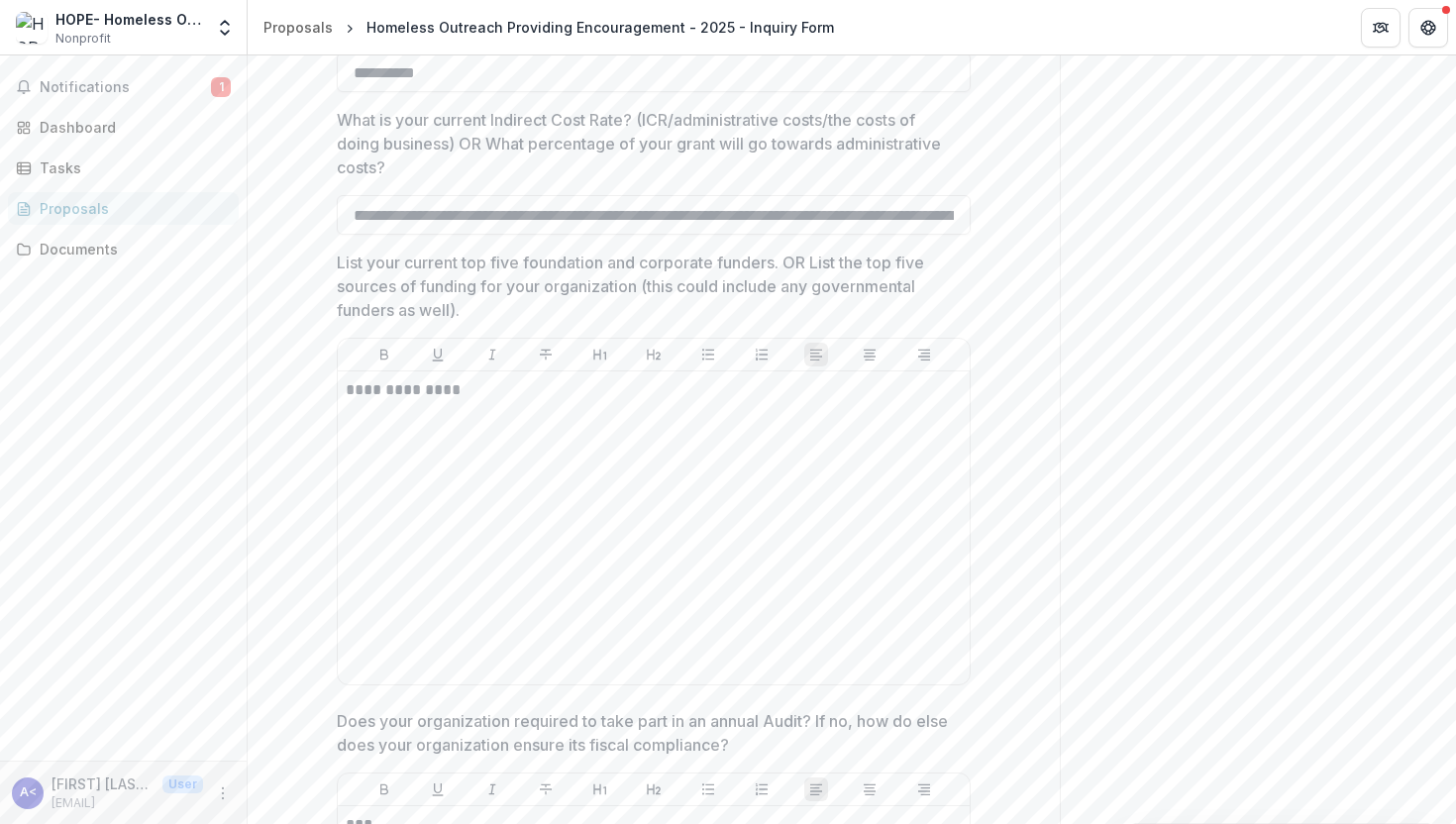 scroll, scrollTop: 7089, scrollLeft: 0, axis: vertical 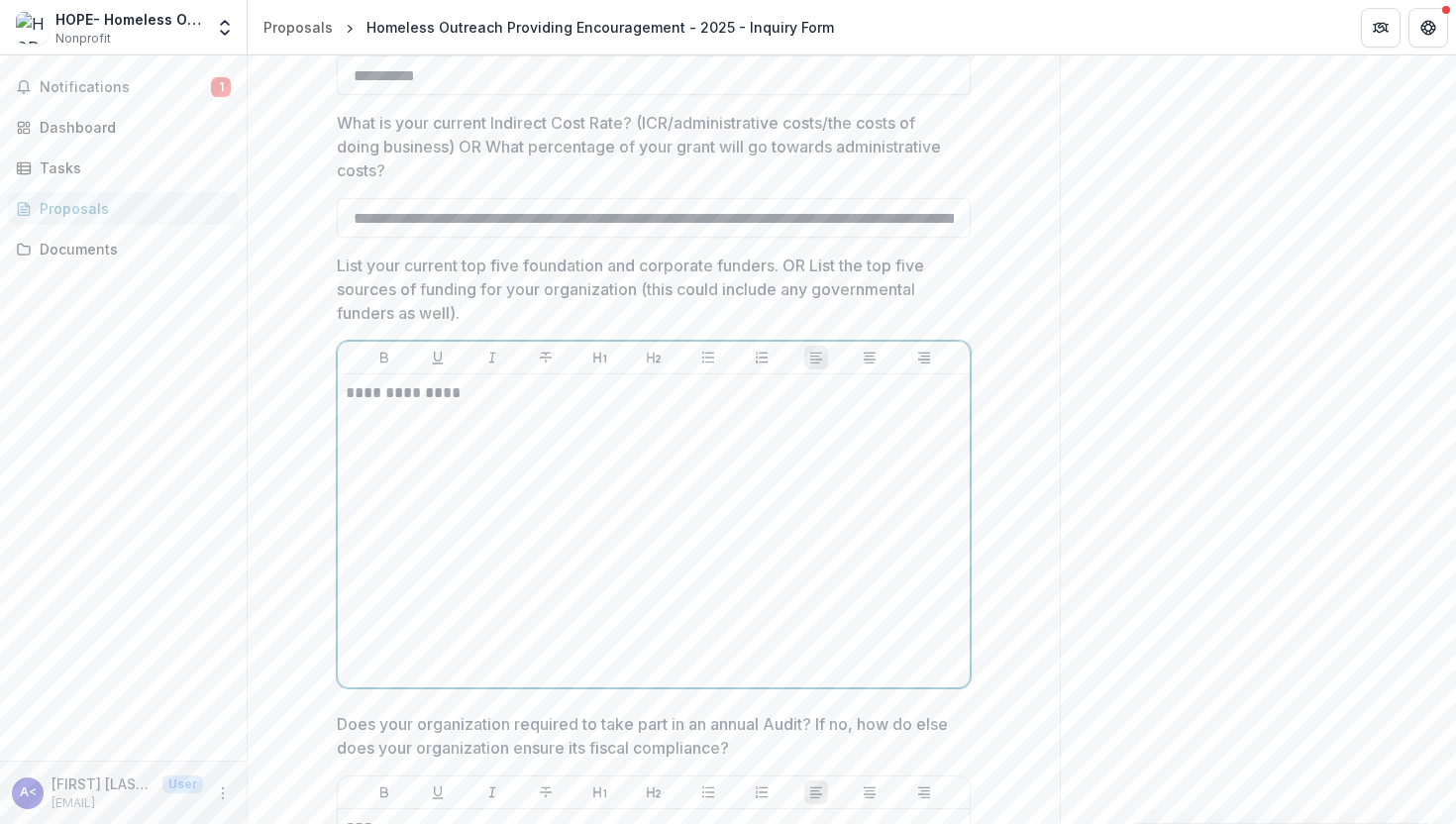 click on "**********" at bounding box center [654, 393] 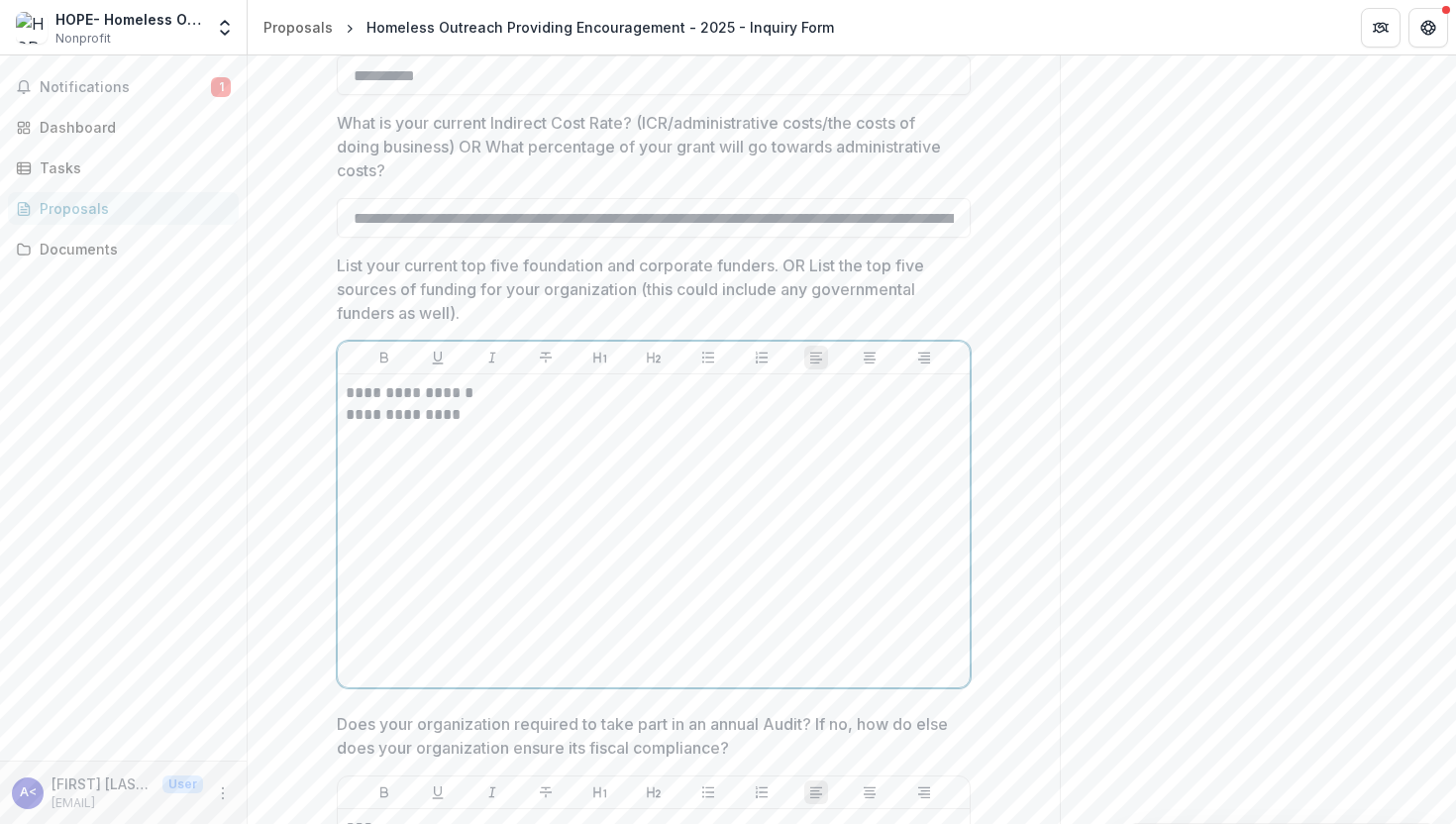 click on "**********" at bounding box center (654, 531) 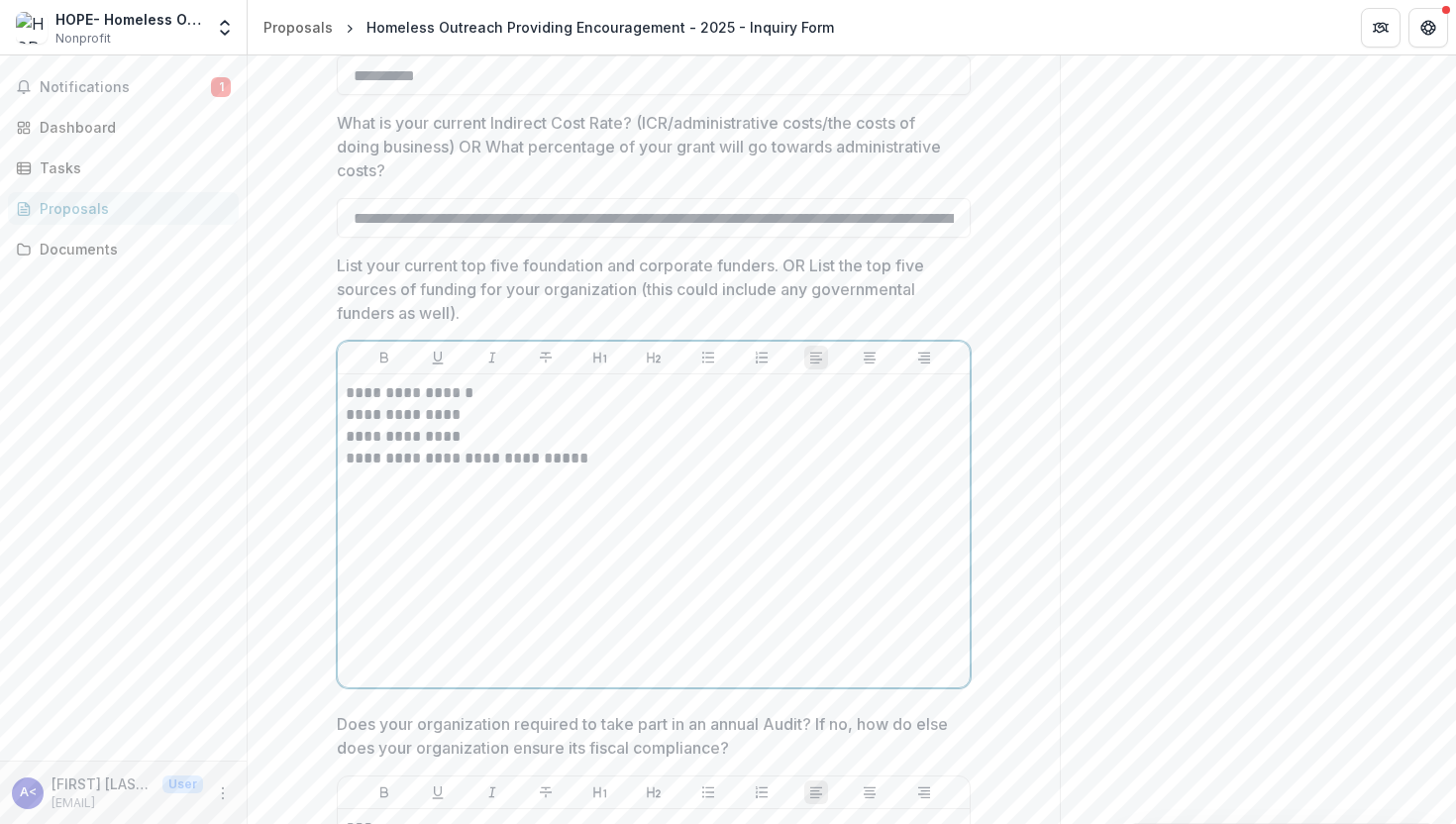 click on "**********" at bounding box center [654, 459] 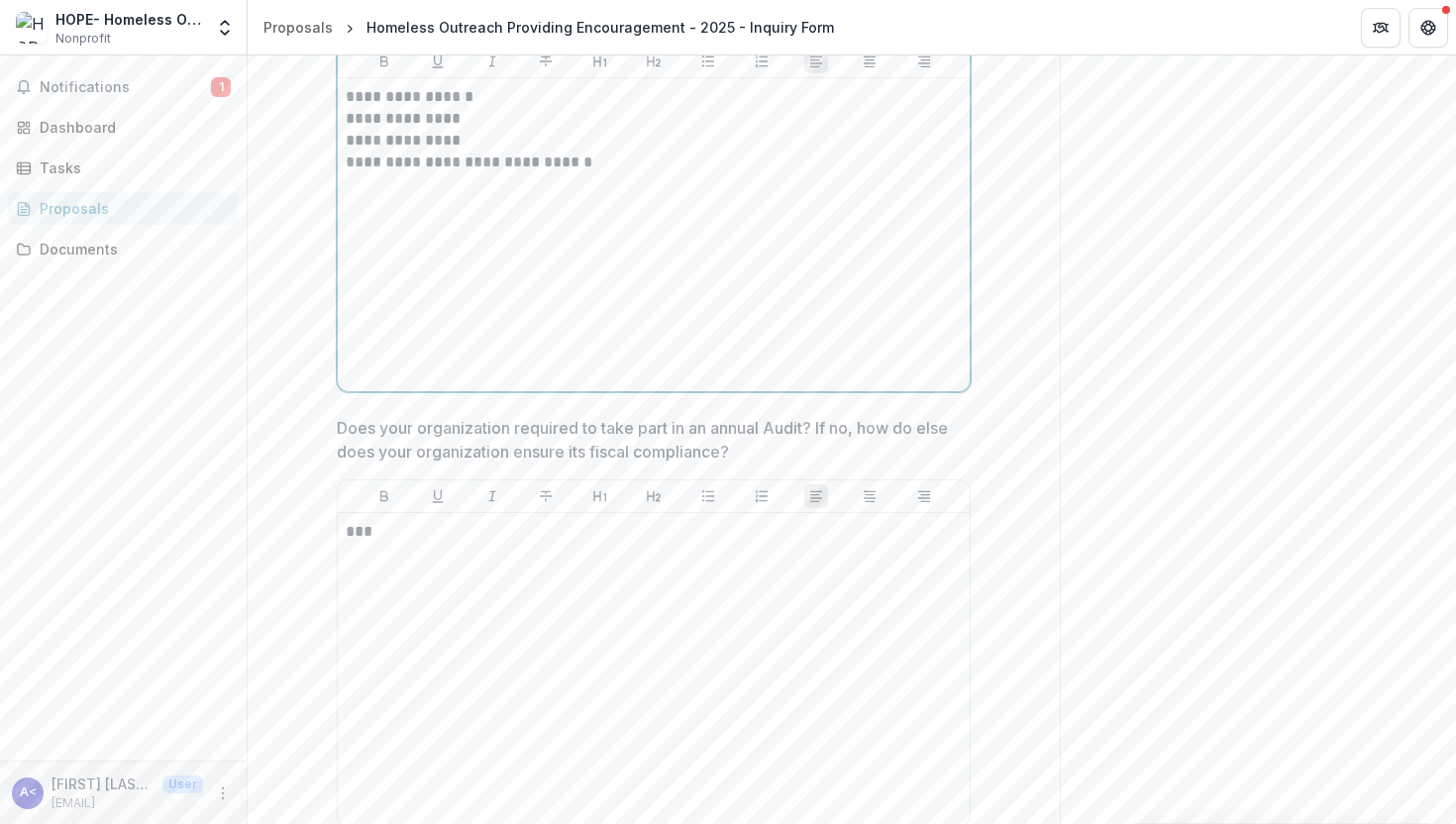 scroll, scrollTop: 7397, scrollLeft: 0, axis: vertical 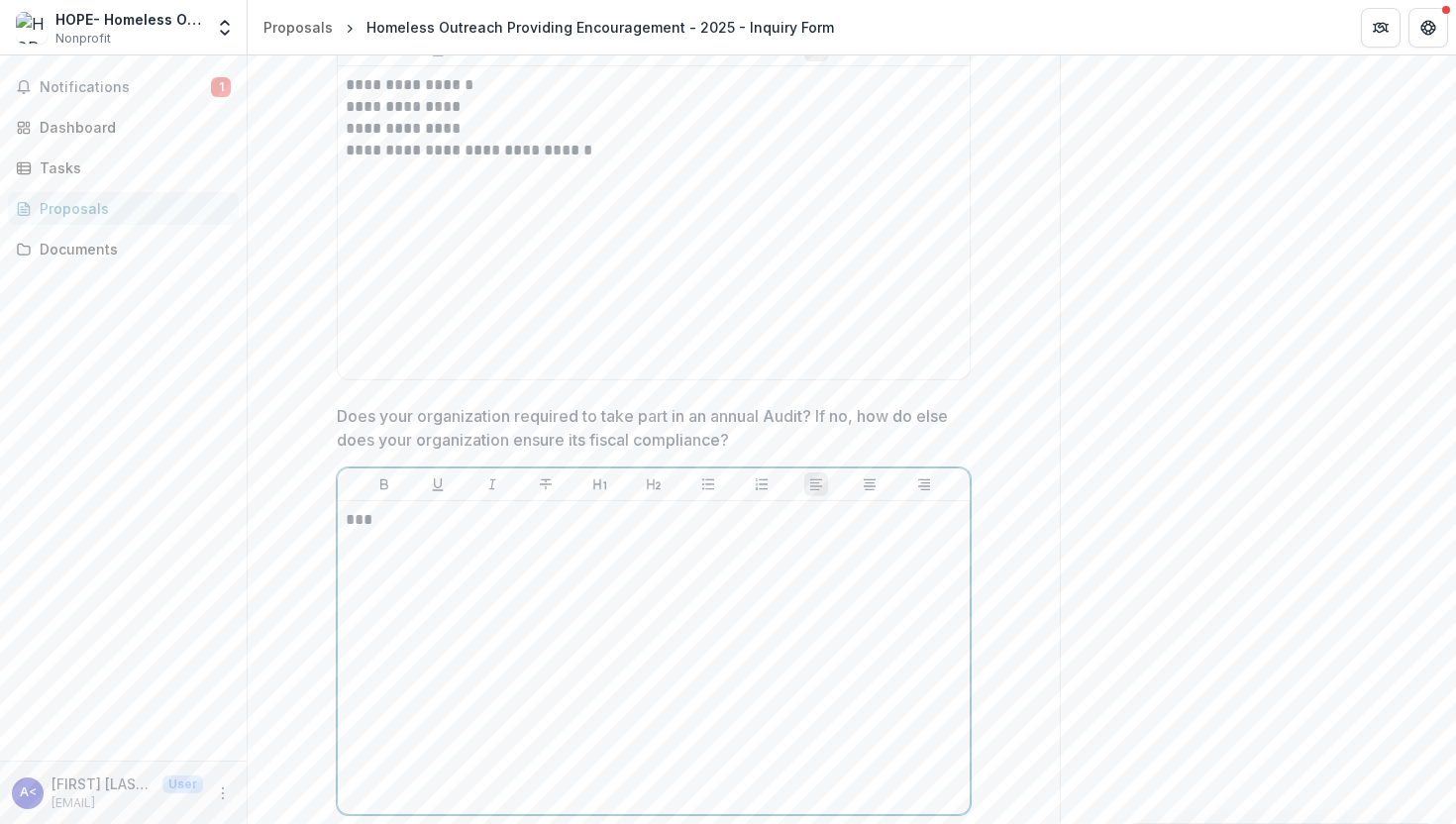 click on "***" at bounding box center [654, 658] 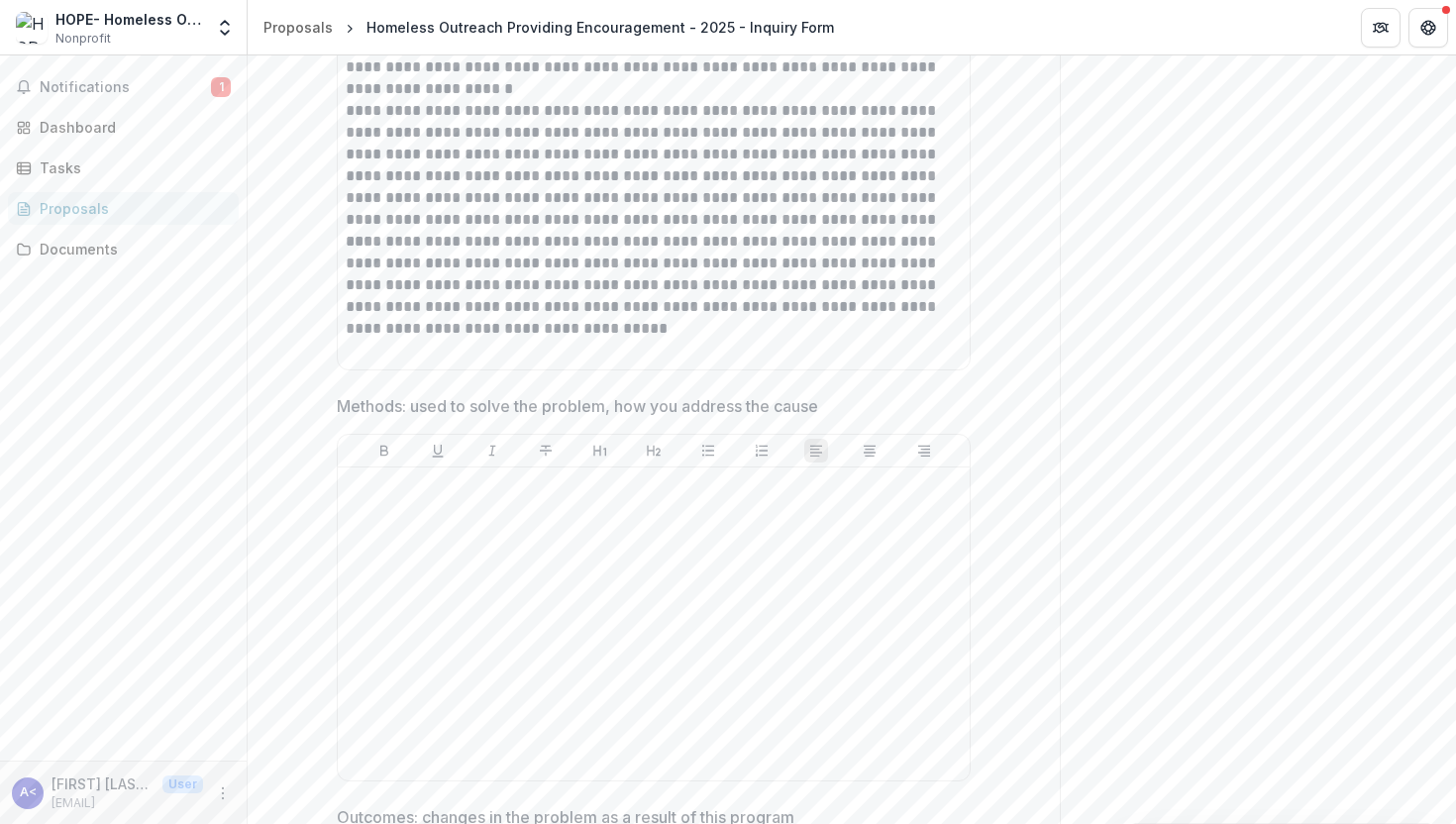 scroll, scrollTop: 8834, scrollLeft: 0, axis: vertical 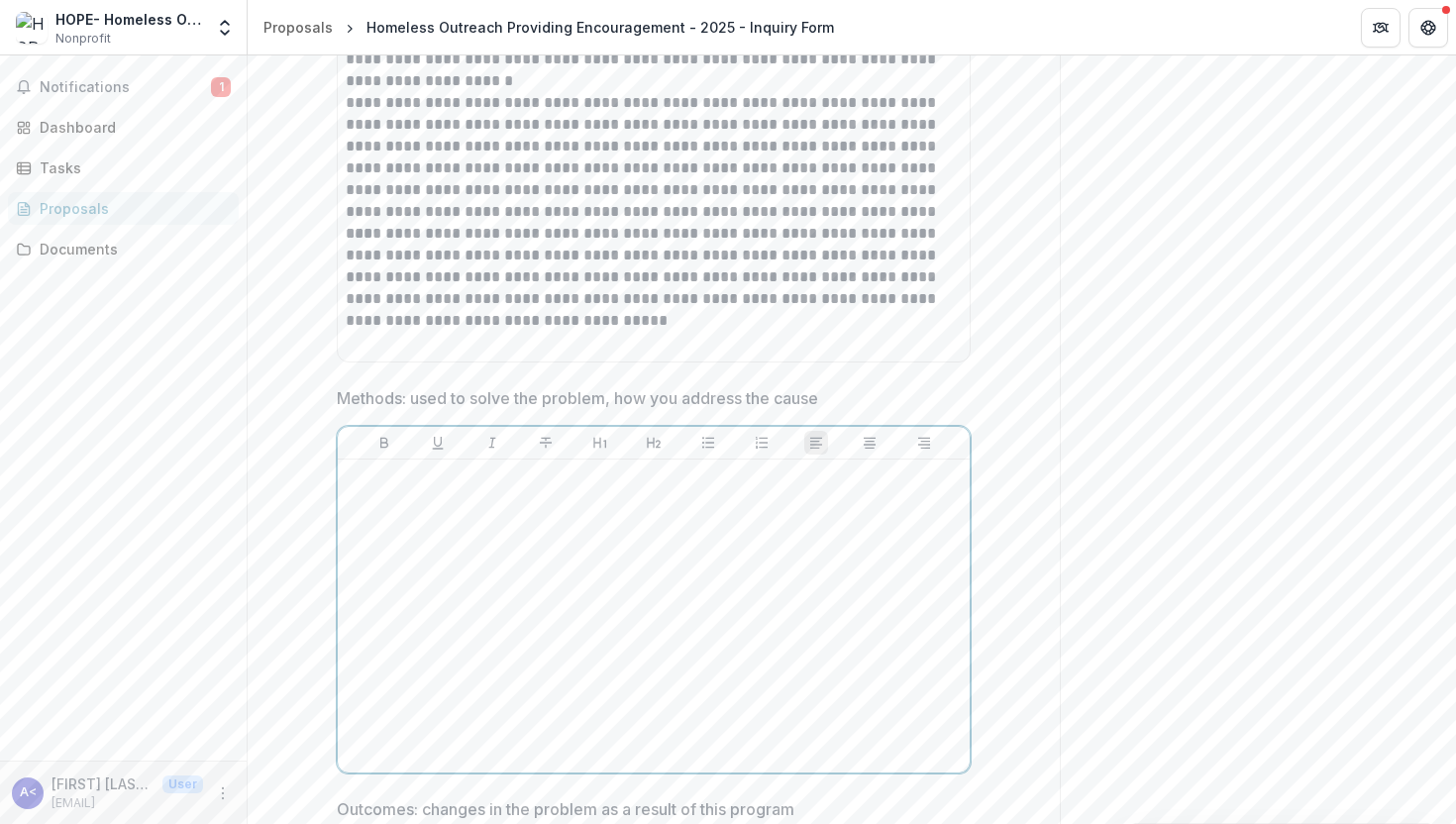 click at bounding box center [654, 616] 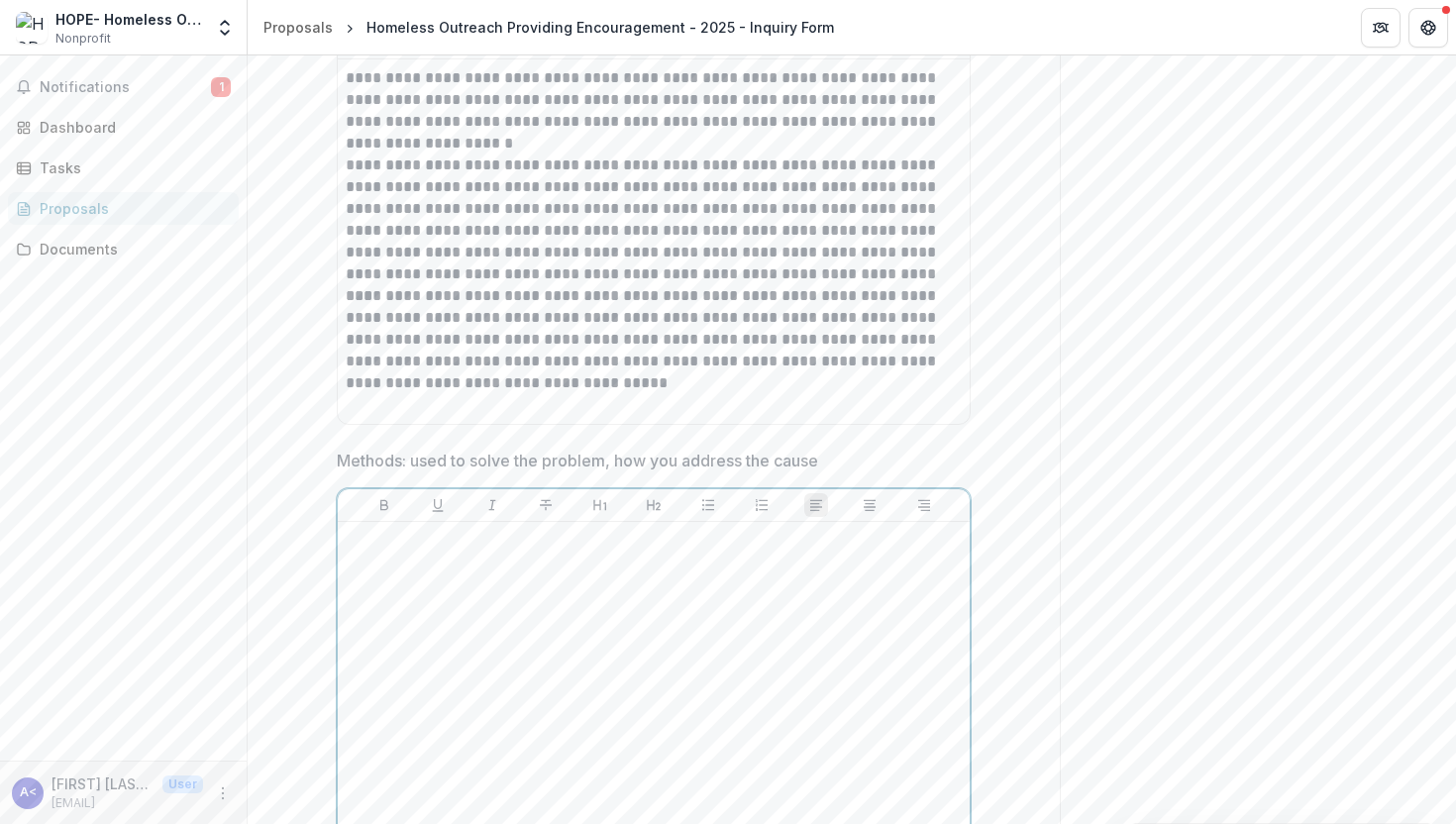 scroll, scrollTop: 8755, scrollLeft: 0, axis: vertical 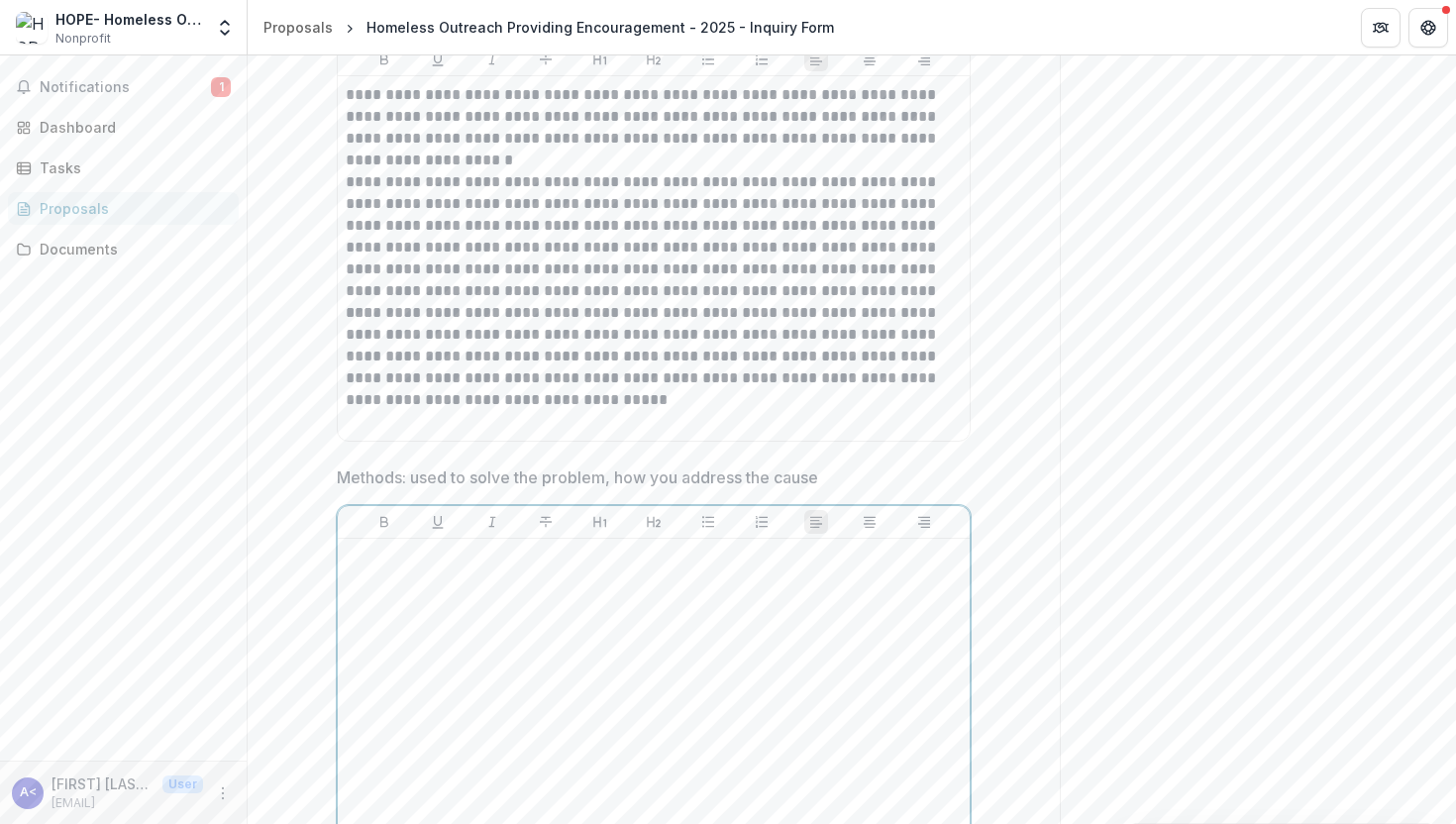 type 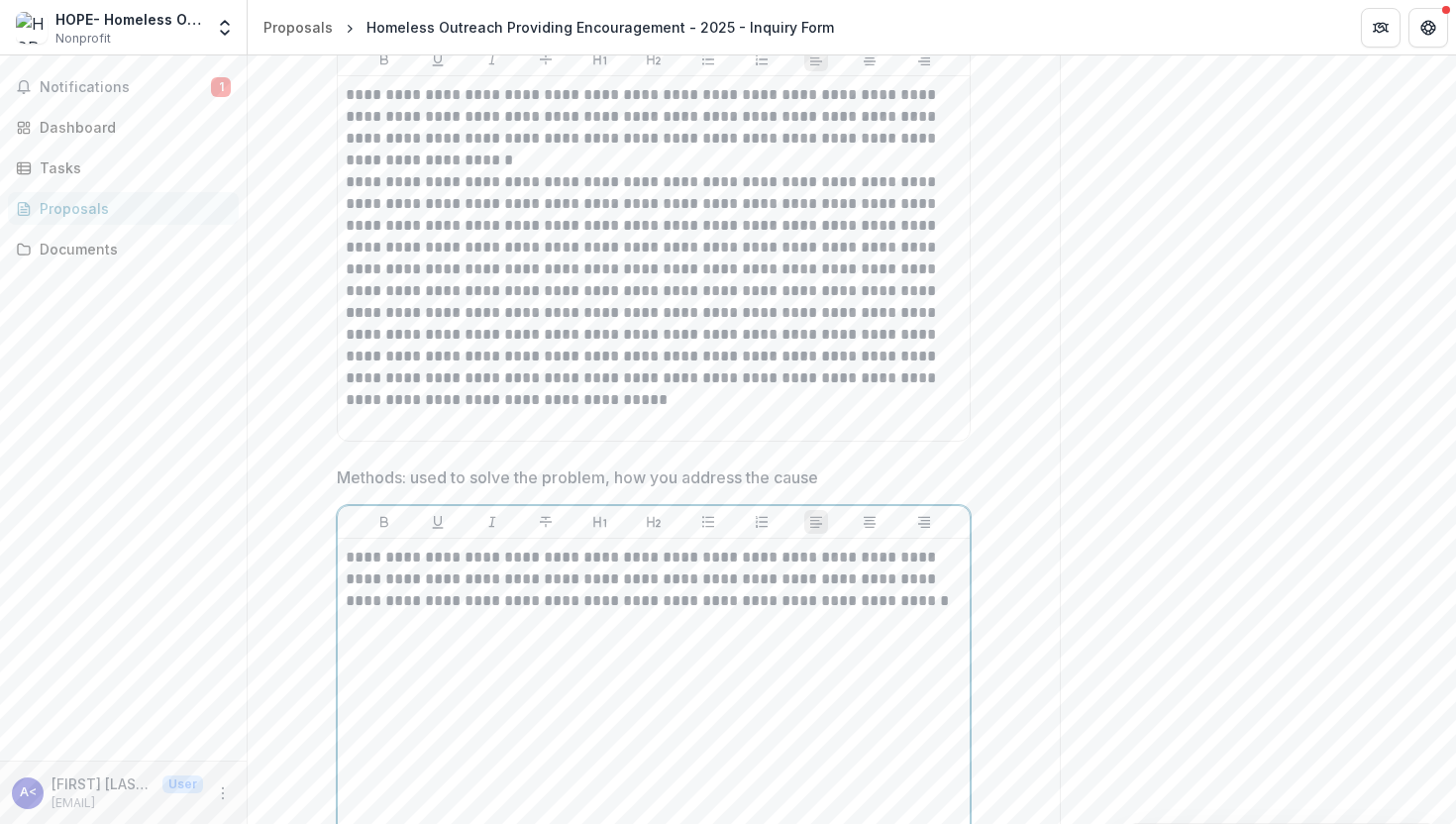click on "**********" at bounding box center (654, 579) 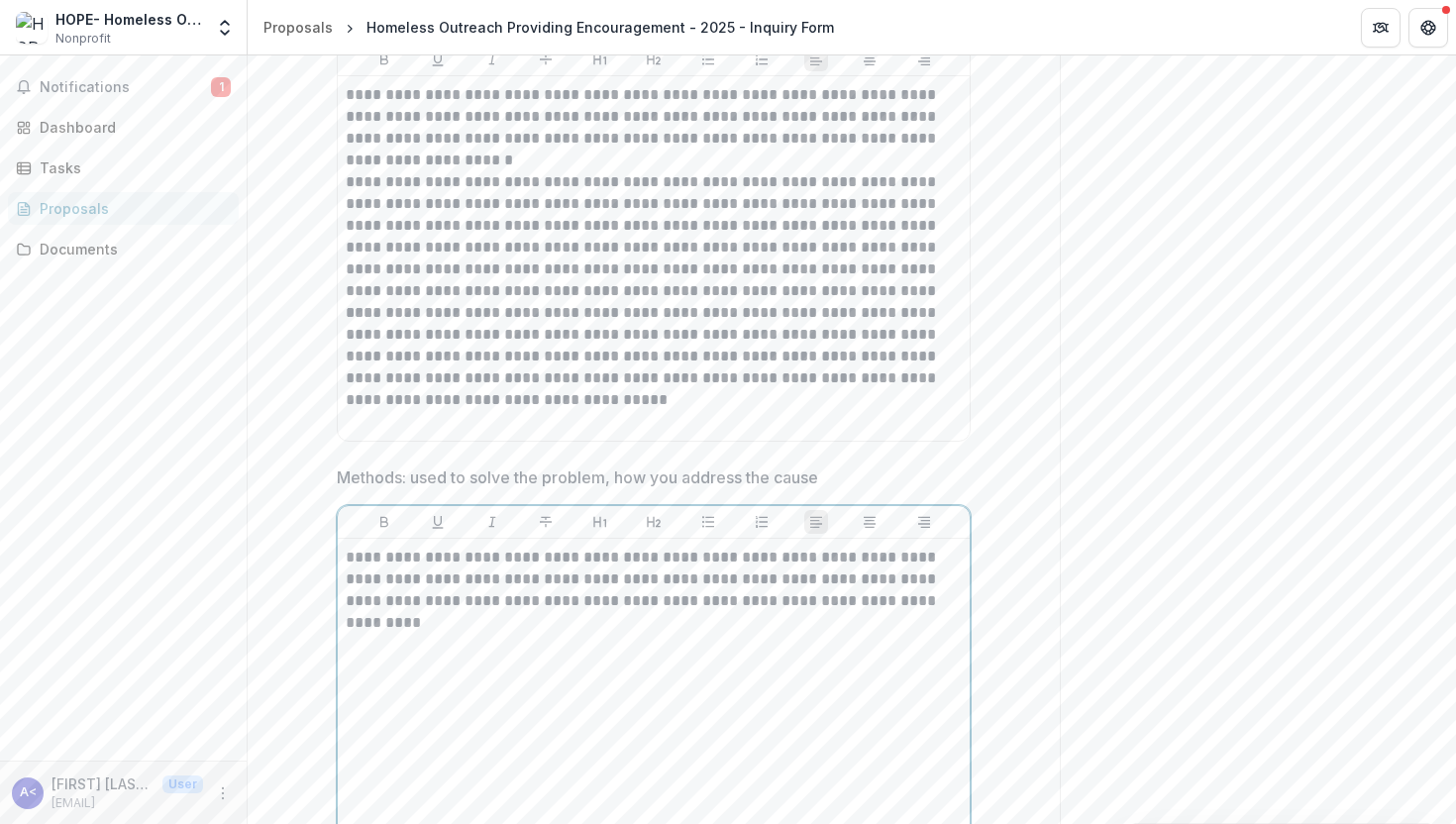 click on "**********" at bounding box center [654, 579] 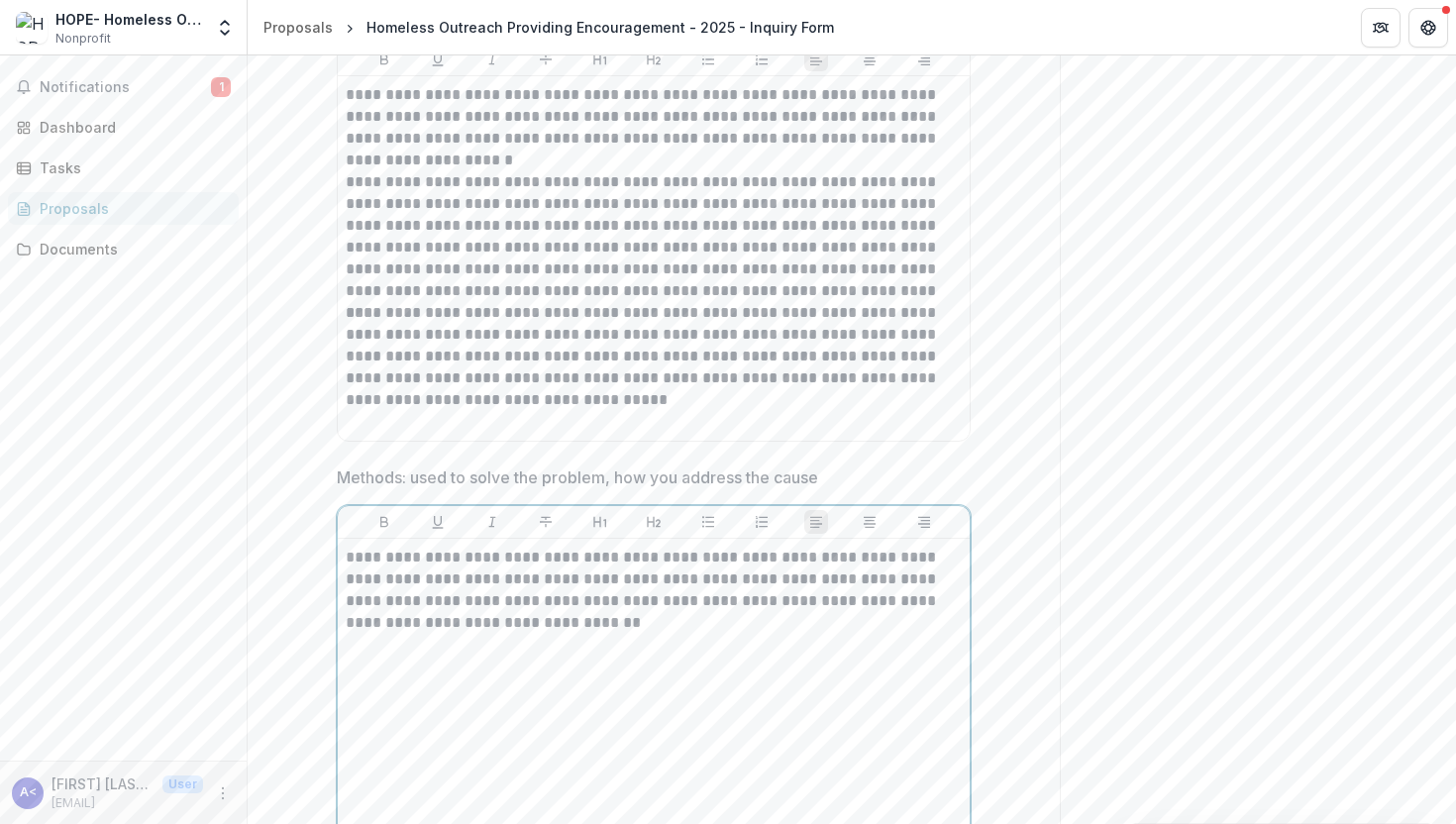 click on "**********" at bounding box center (654, 590) 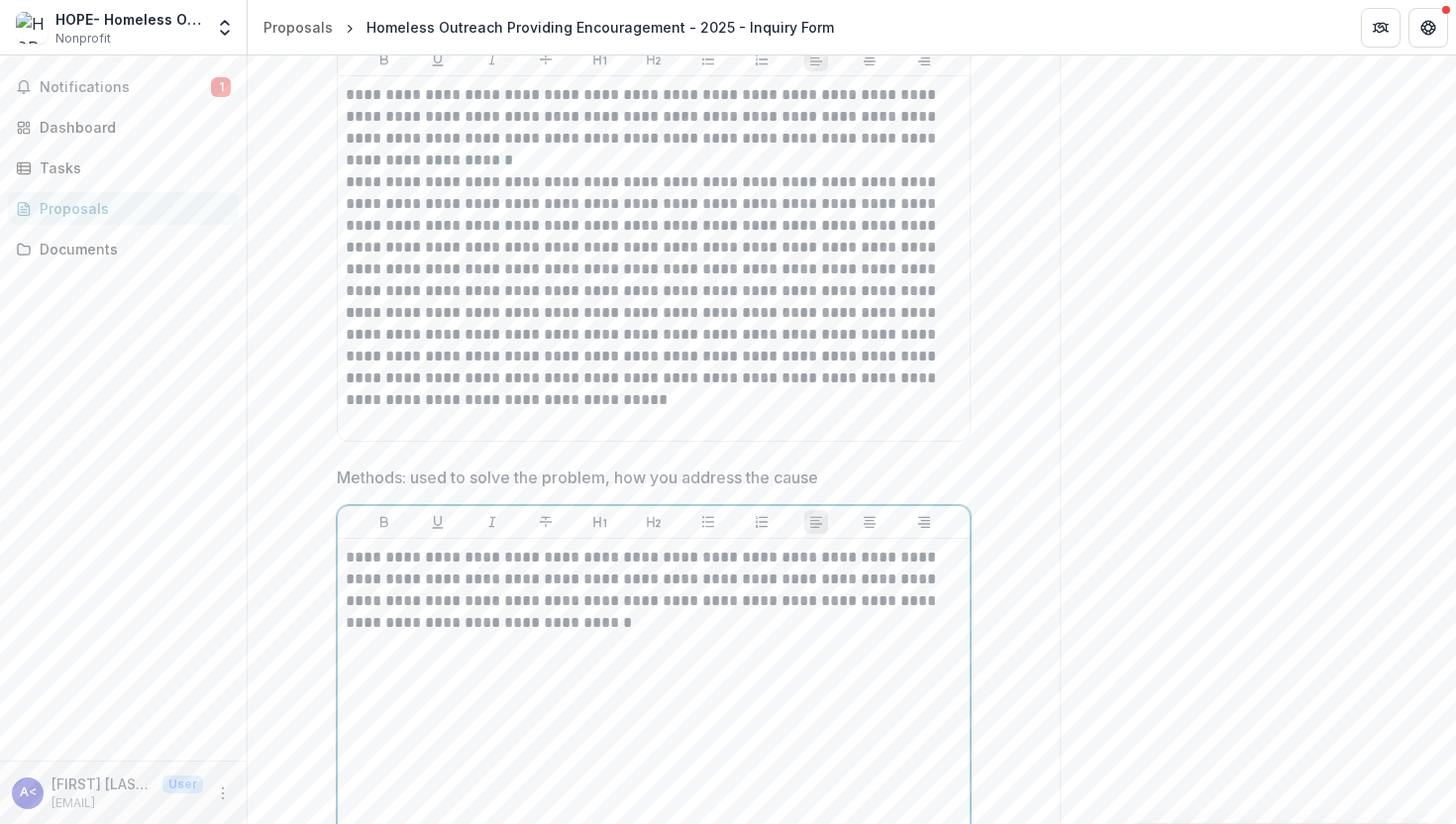 click on "**********" at bounding box center [654, 590] 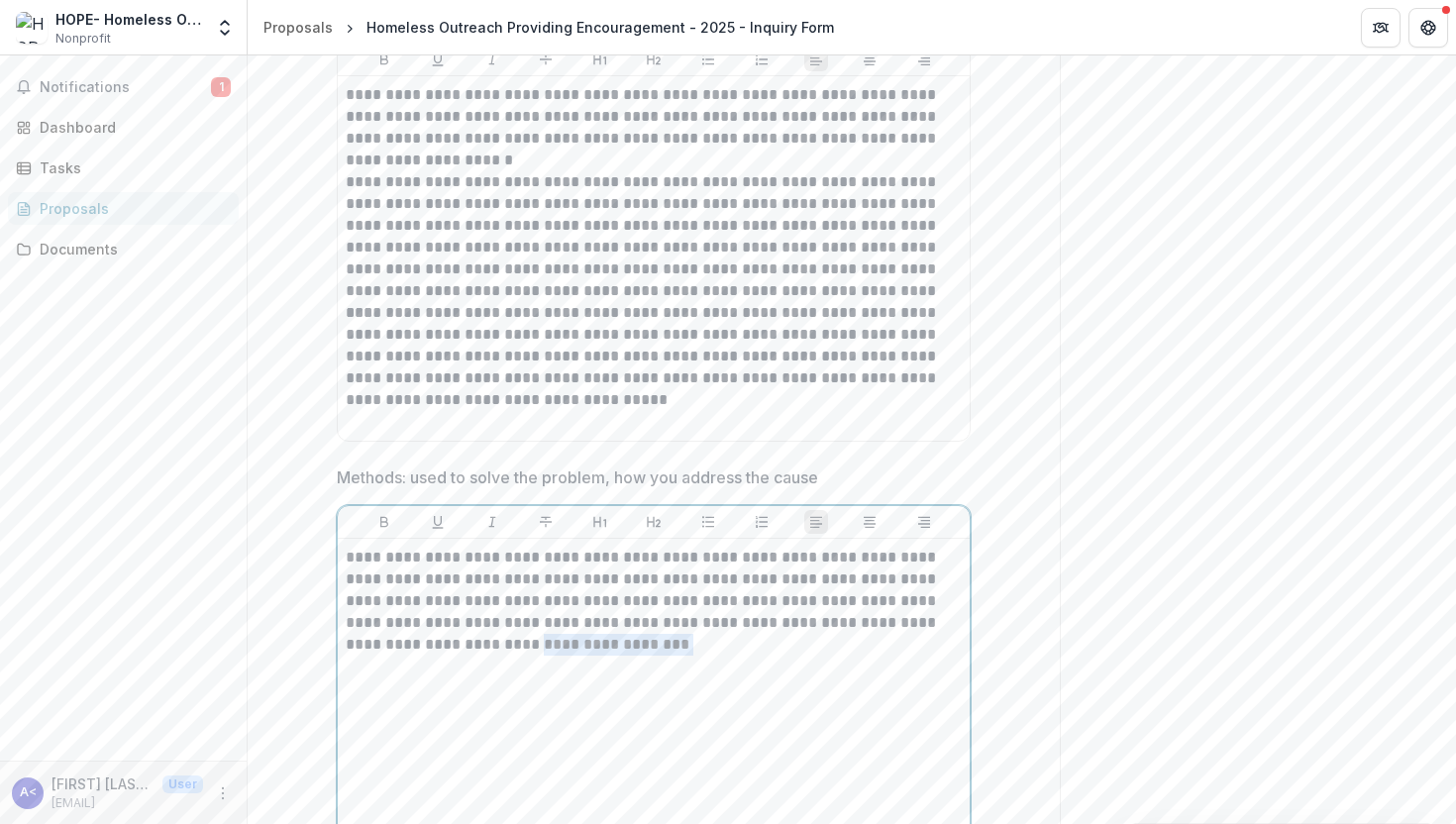 drag, startPoint x: 556, startPoint y: 647, endPoint x: 416, endPoint y: 645, distance: 140.01428 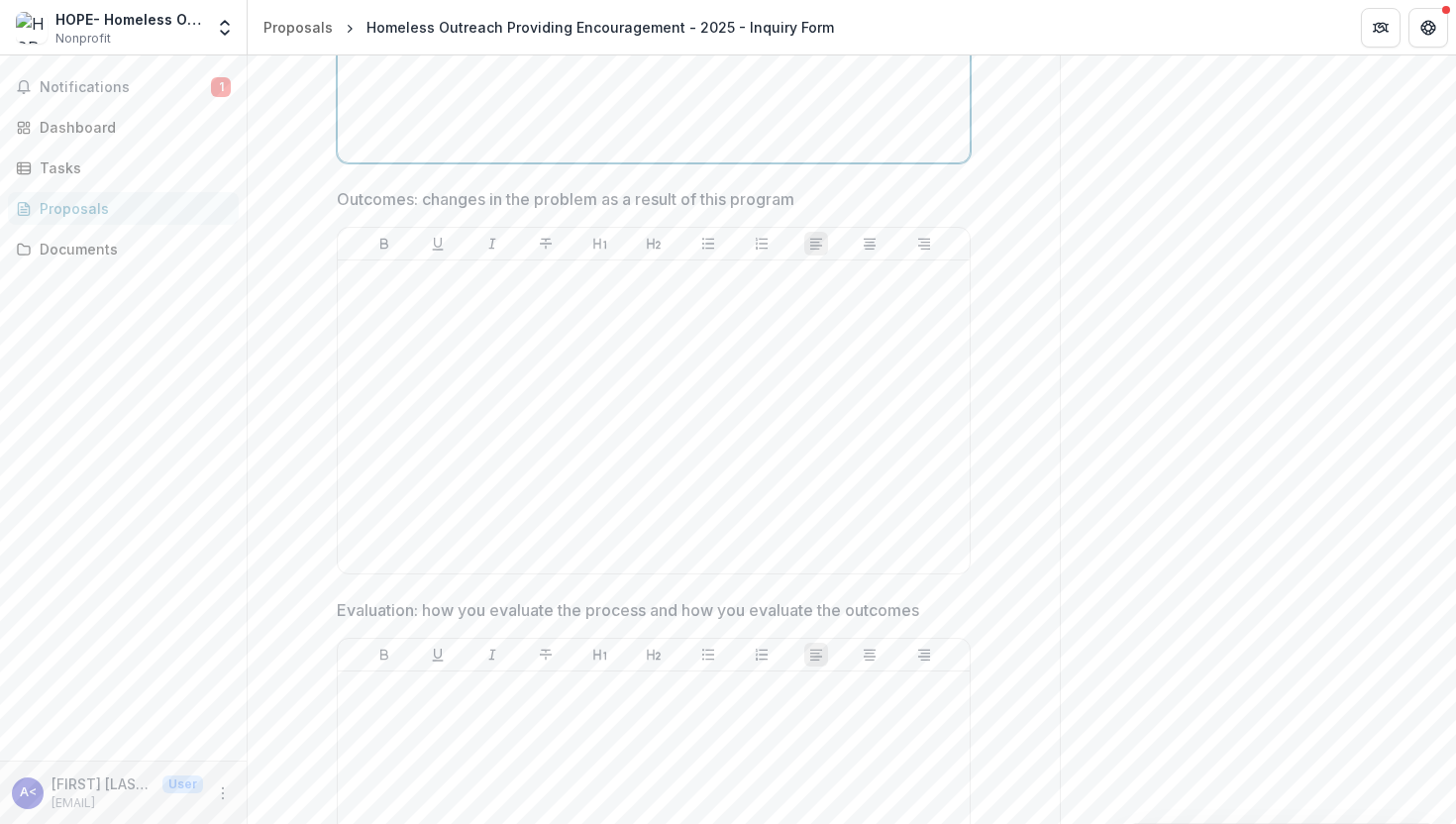 scroll, scrollTop: 9458, scrollLeft: 0, axis: vertical 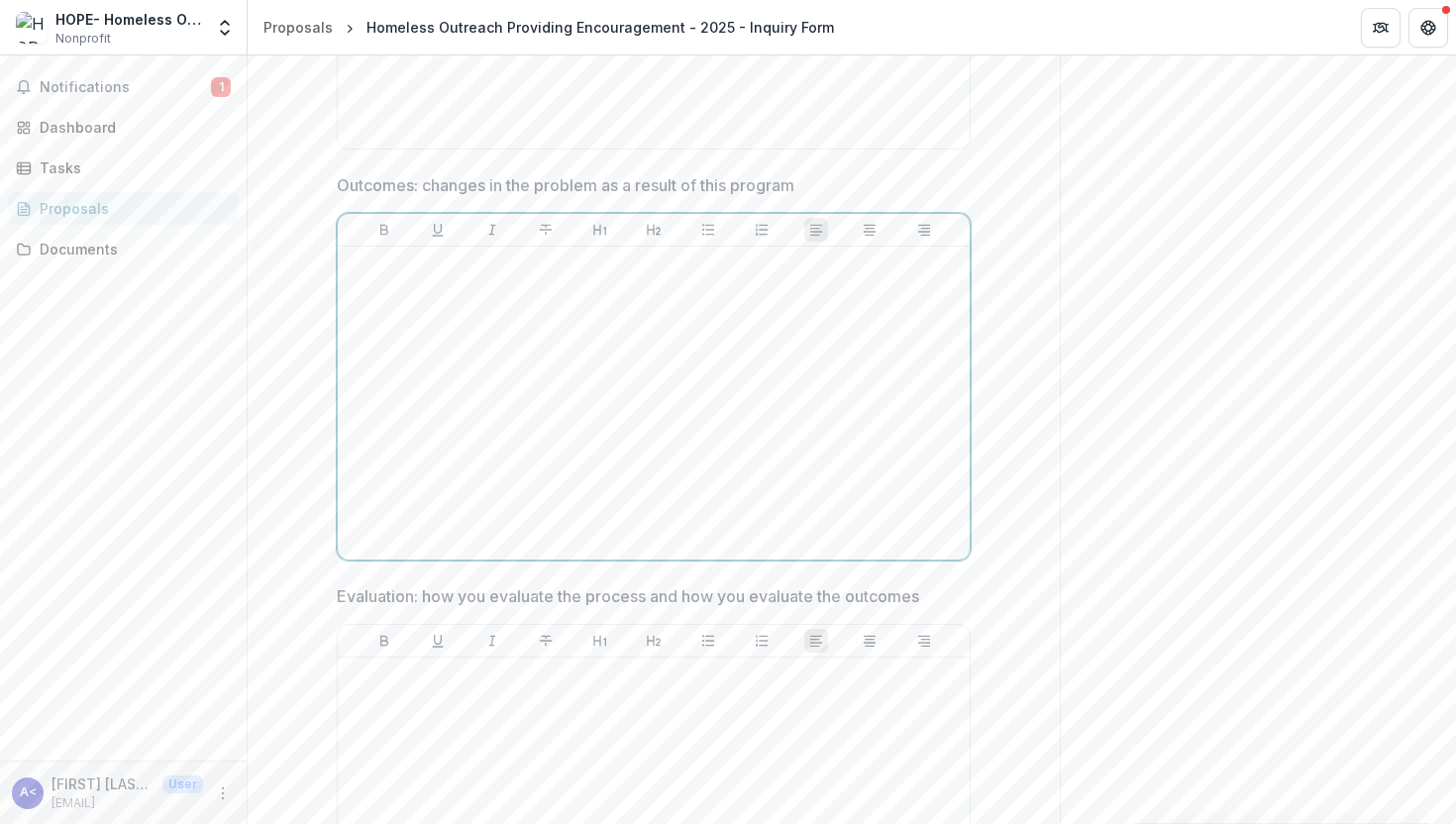 click at bounding box center [654, 403] 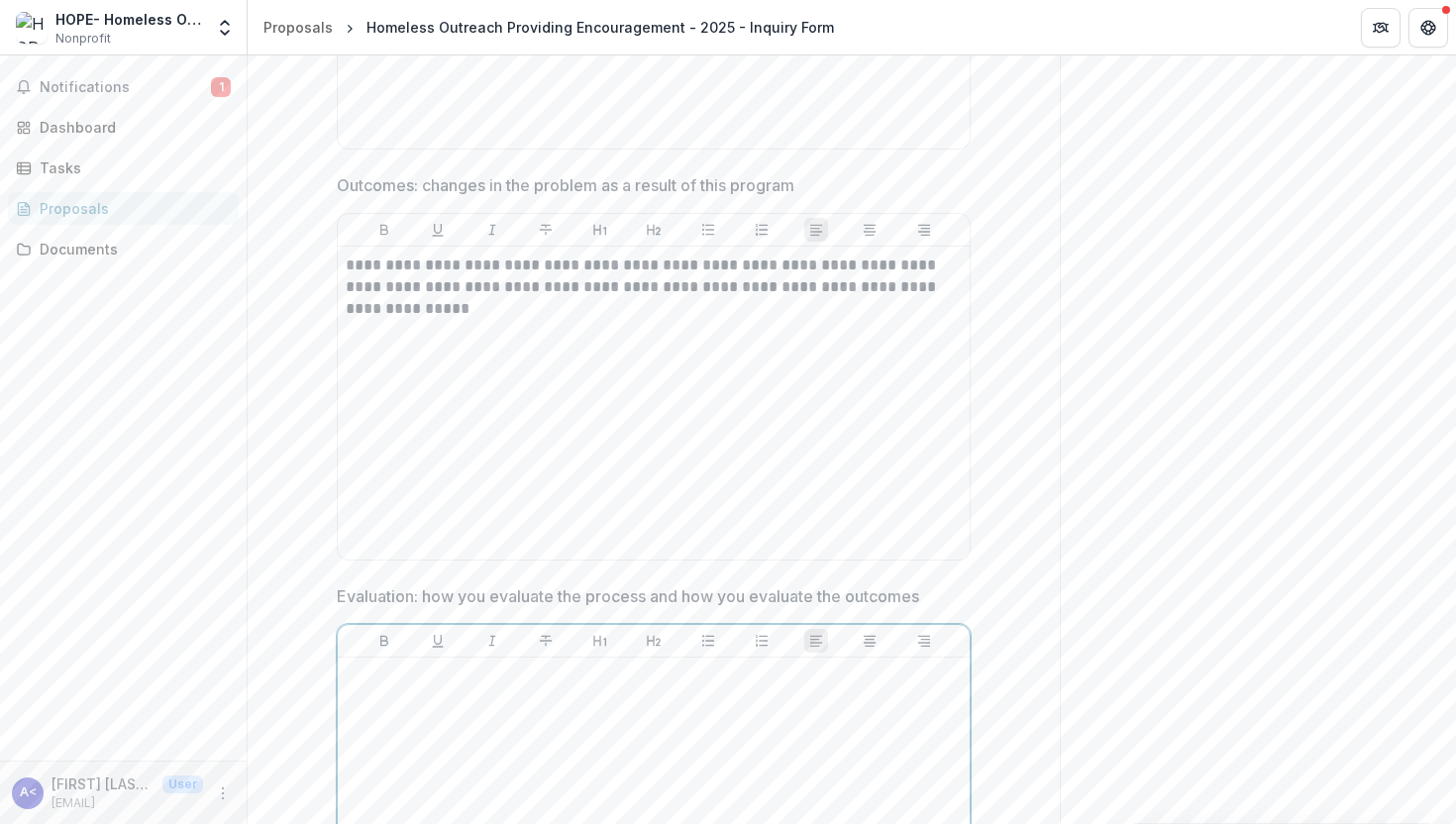 click at bounding box center [654, 814] 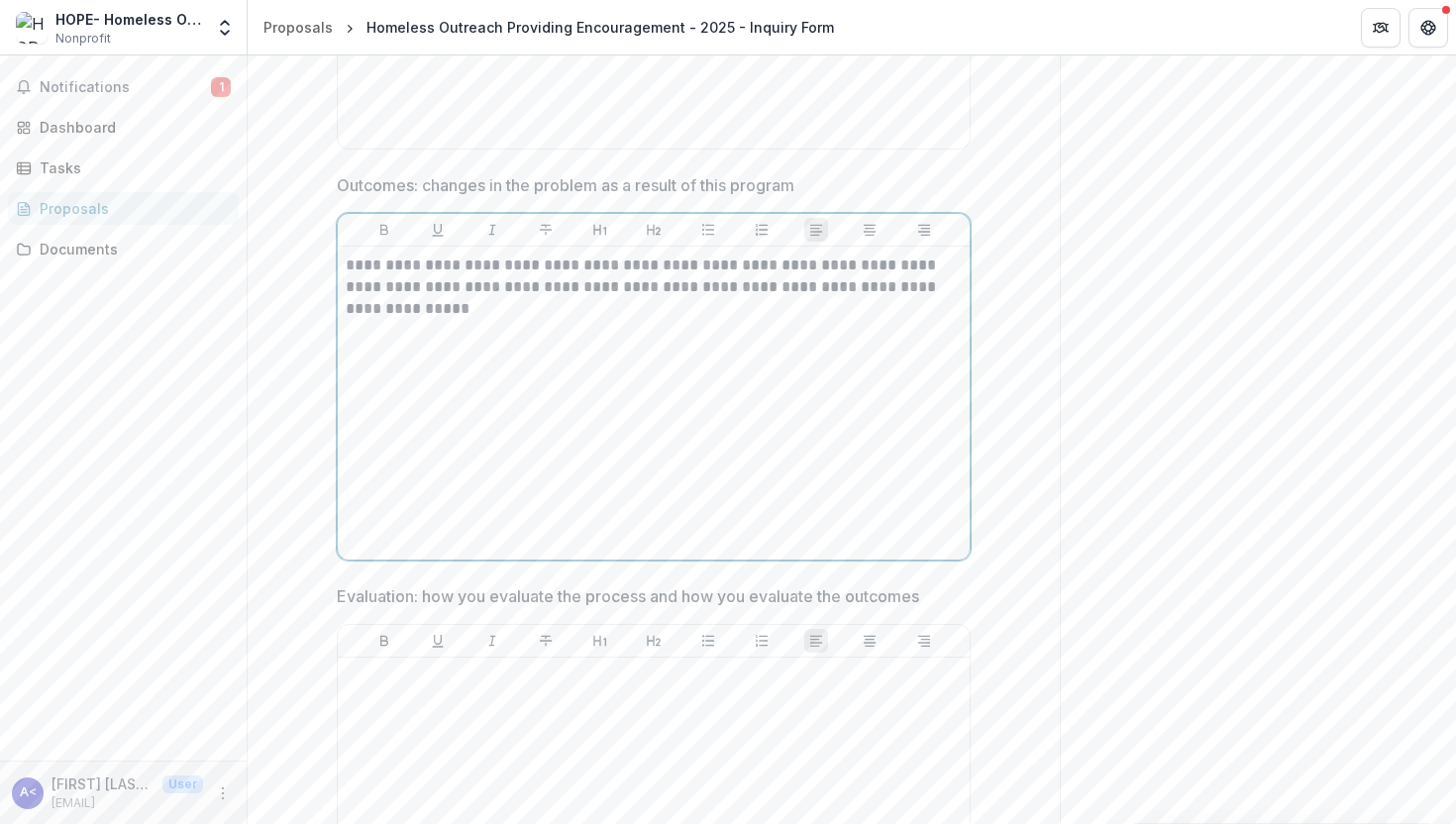 click on "**********" at bounding box center [654, 287] 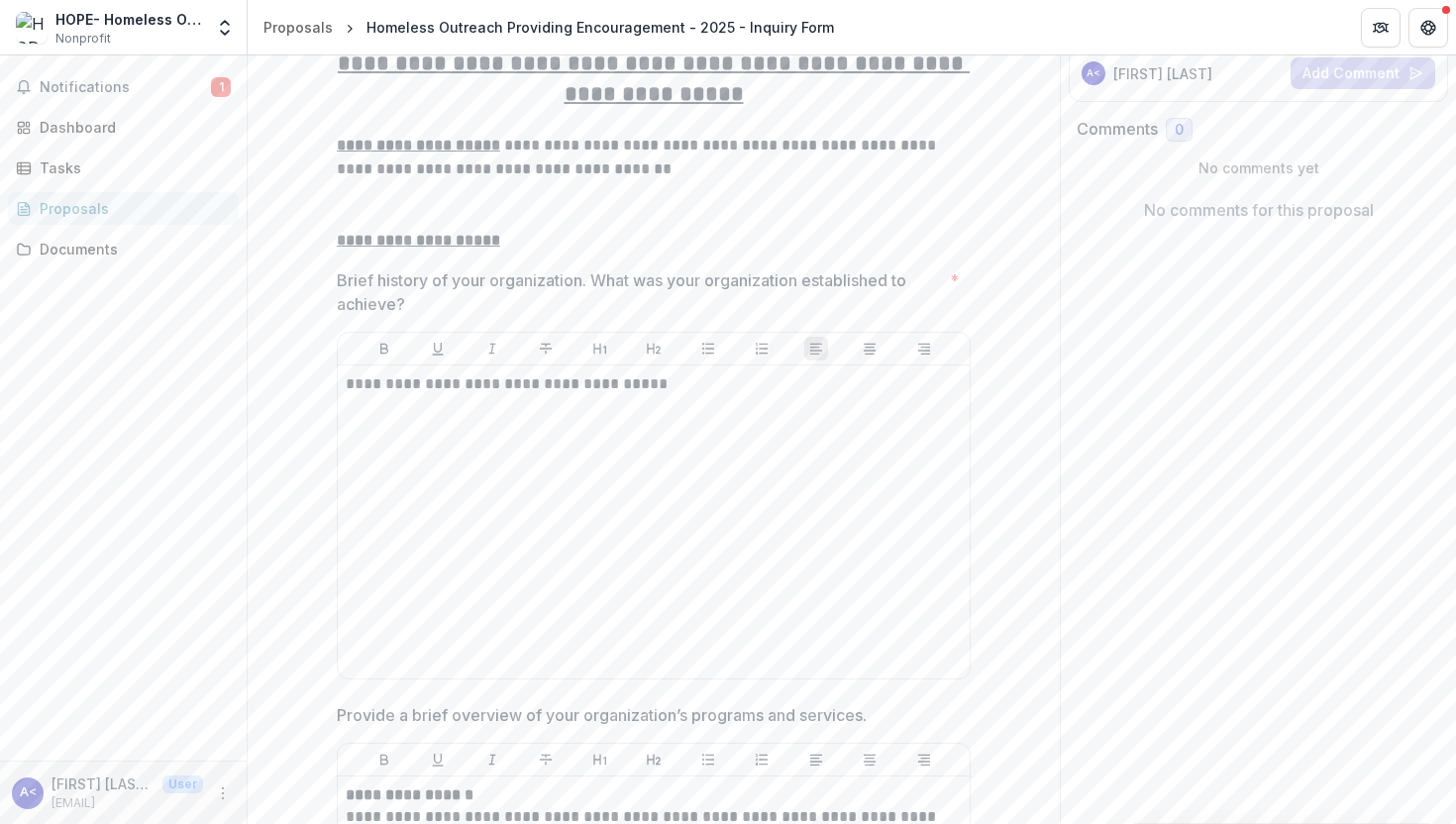 scroll, scrollTop: 301, scrollLeft: 0, axis: vertical 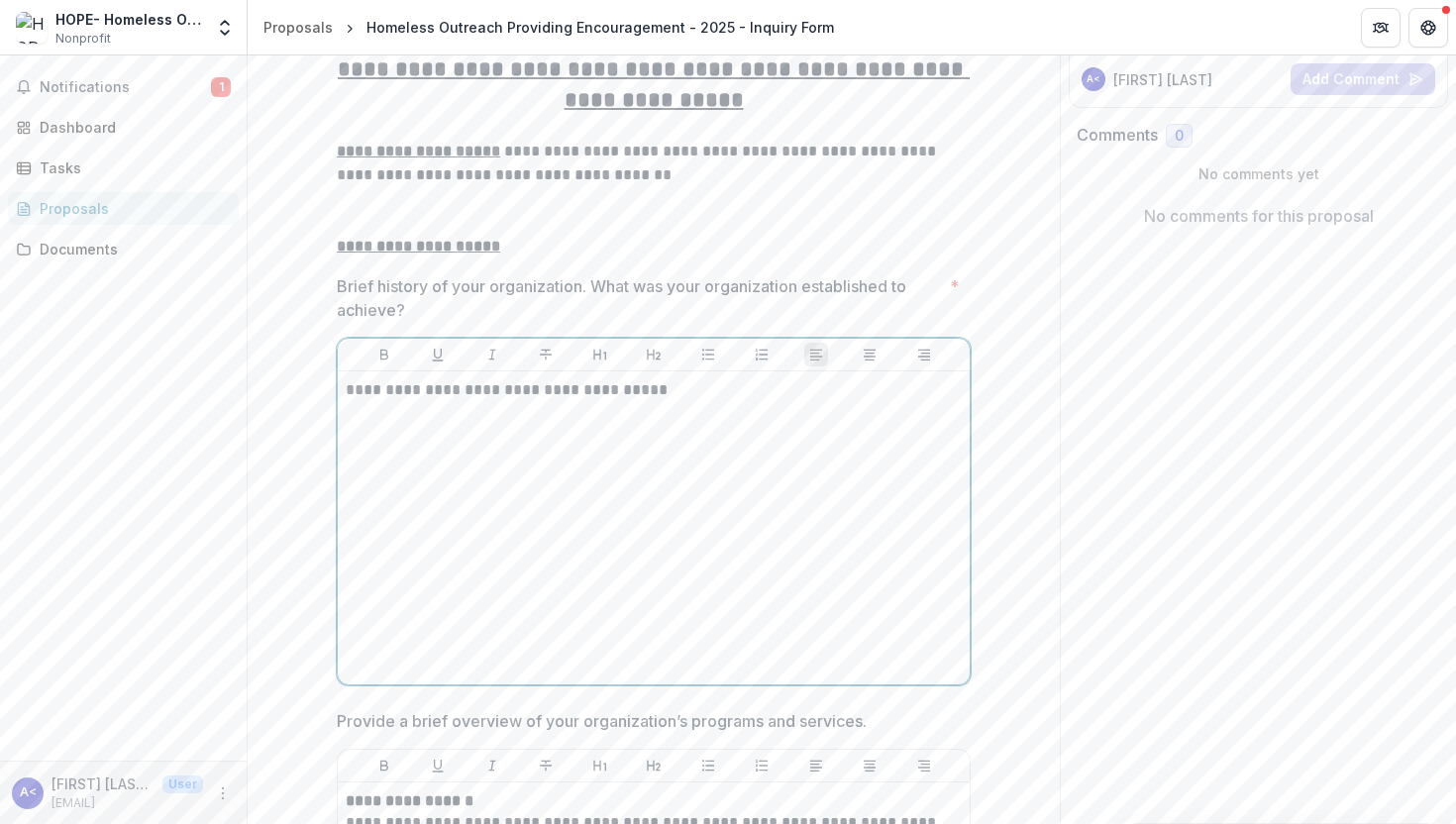 click on "**********" at bounding box center [654, 528] 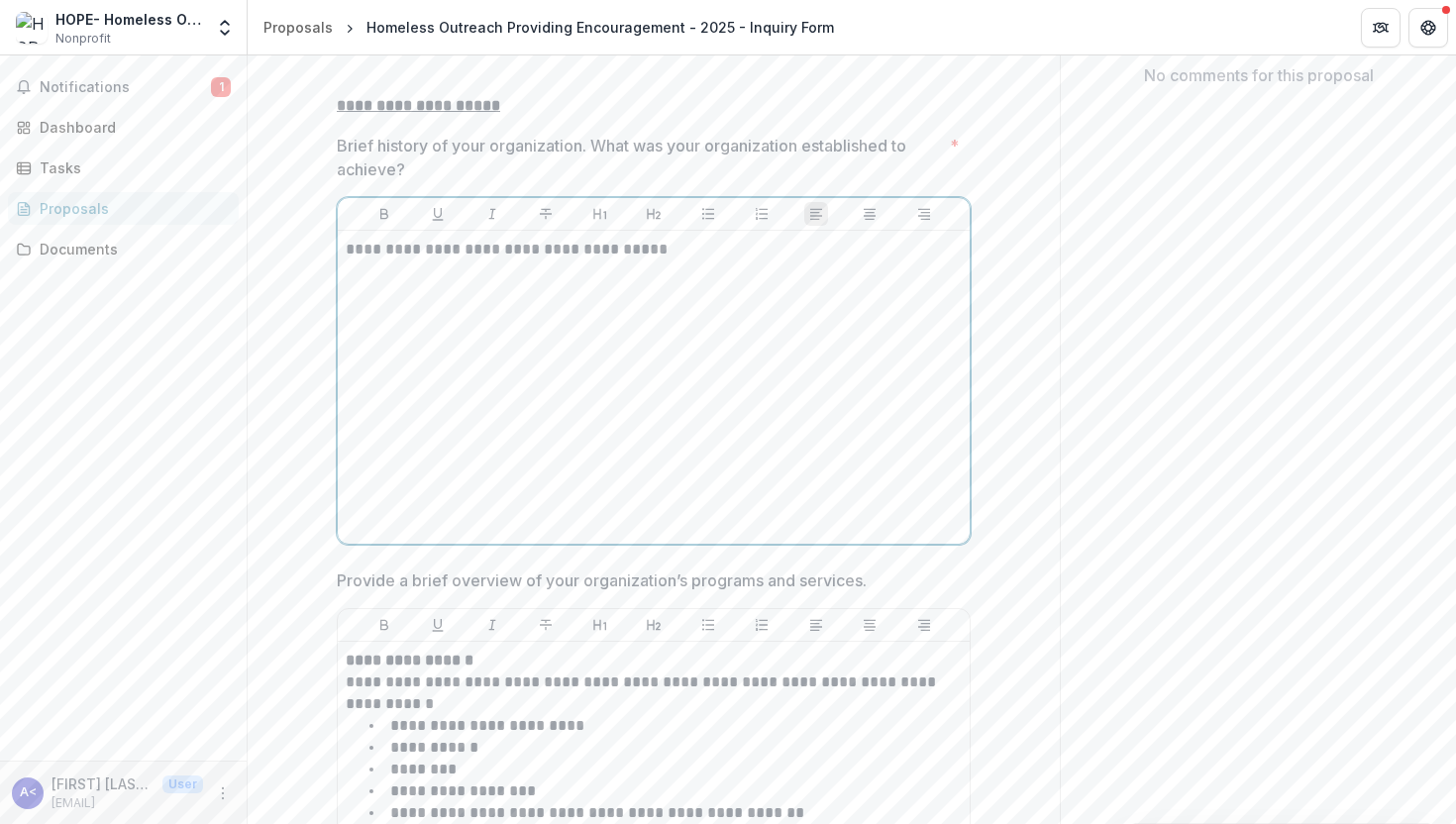 scroll, scrollTop: 521, scrollLeft: 0, axis: vertical 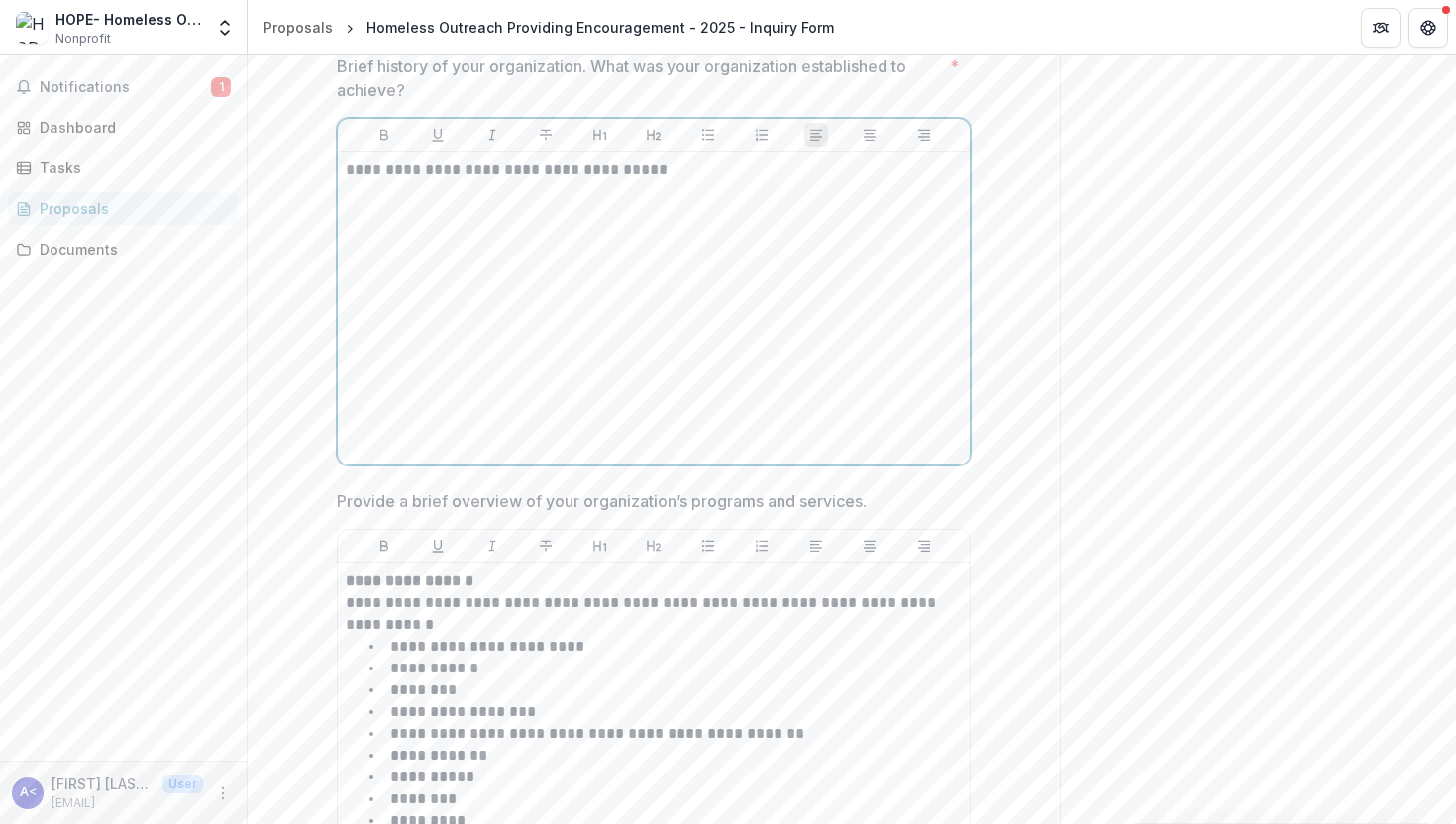 type 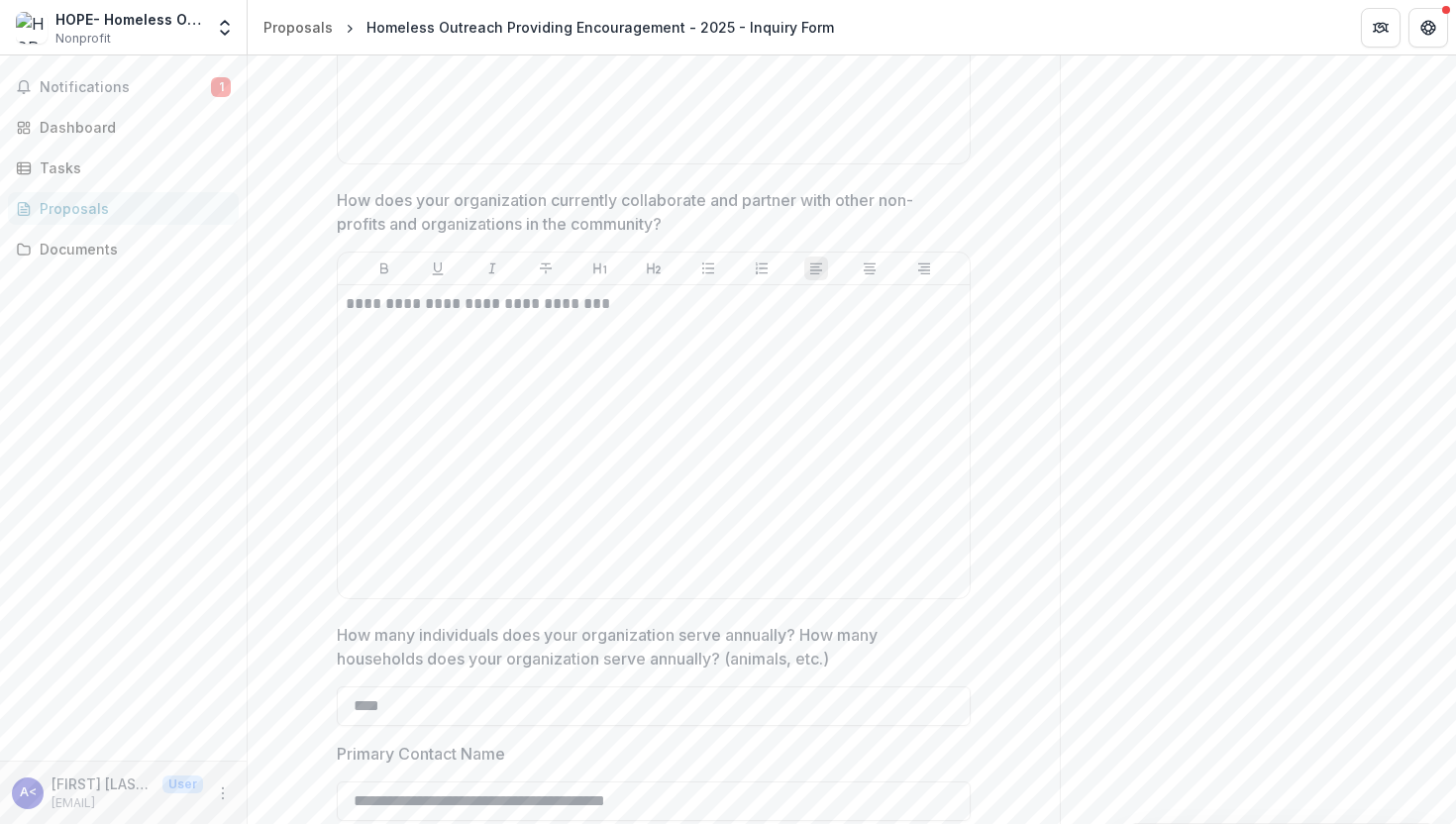 scroll, scrollTop: 2767, scrollLeft: 0, axis: vertical 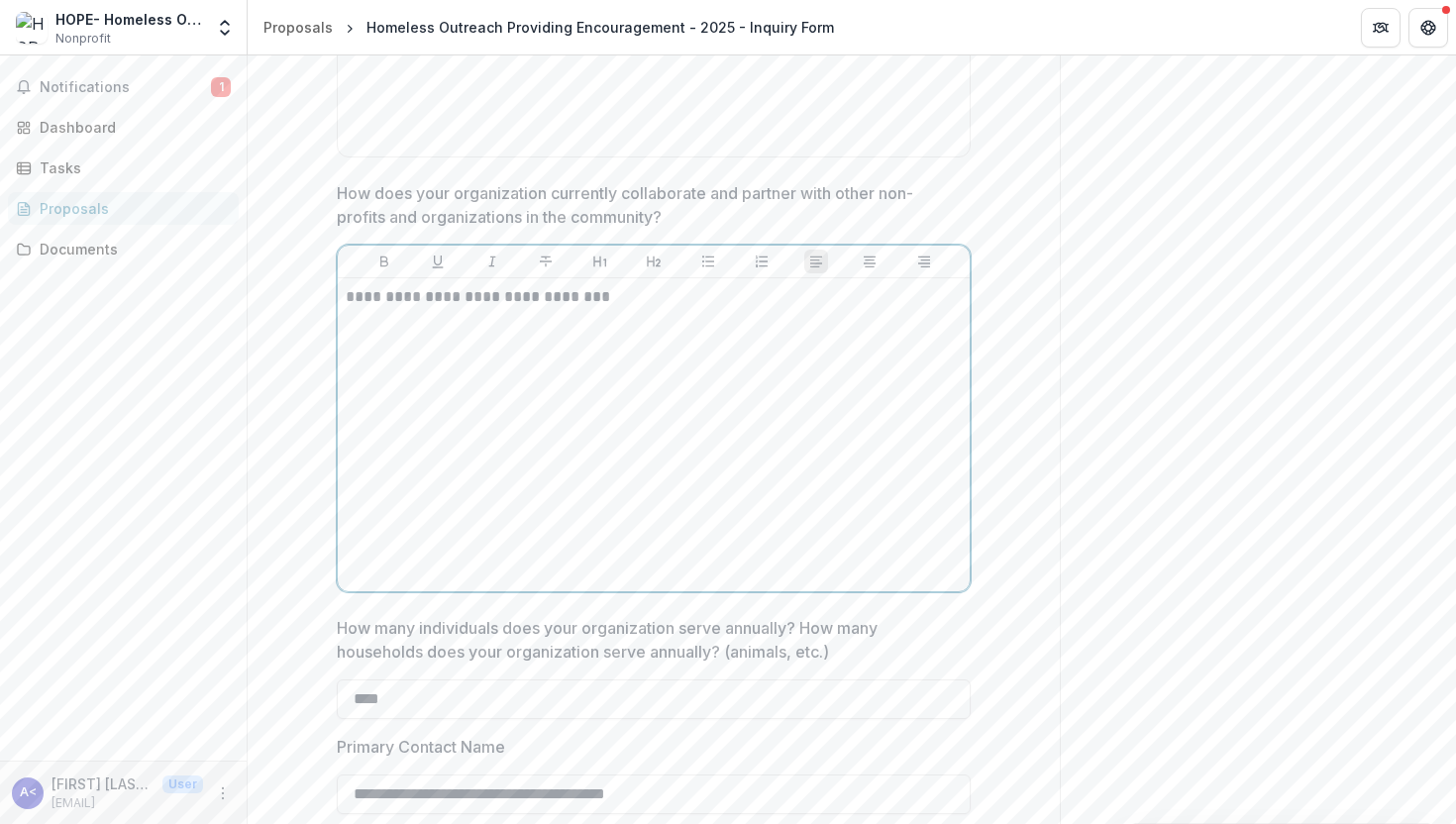 click on "**********" at bounding box center (654, 435) 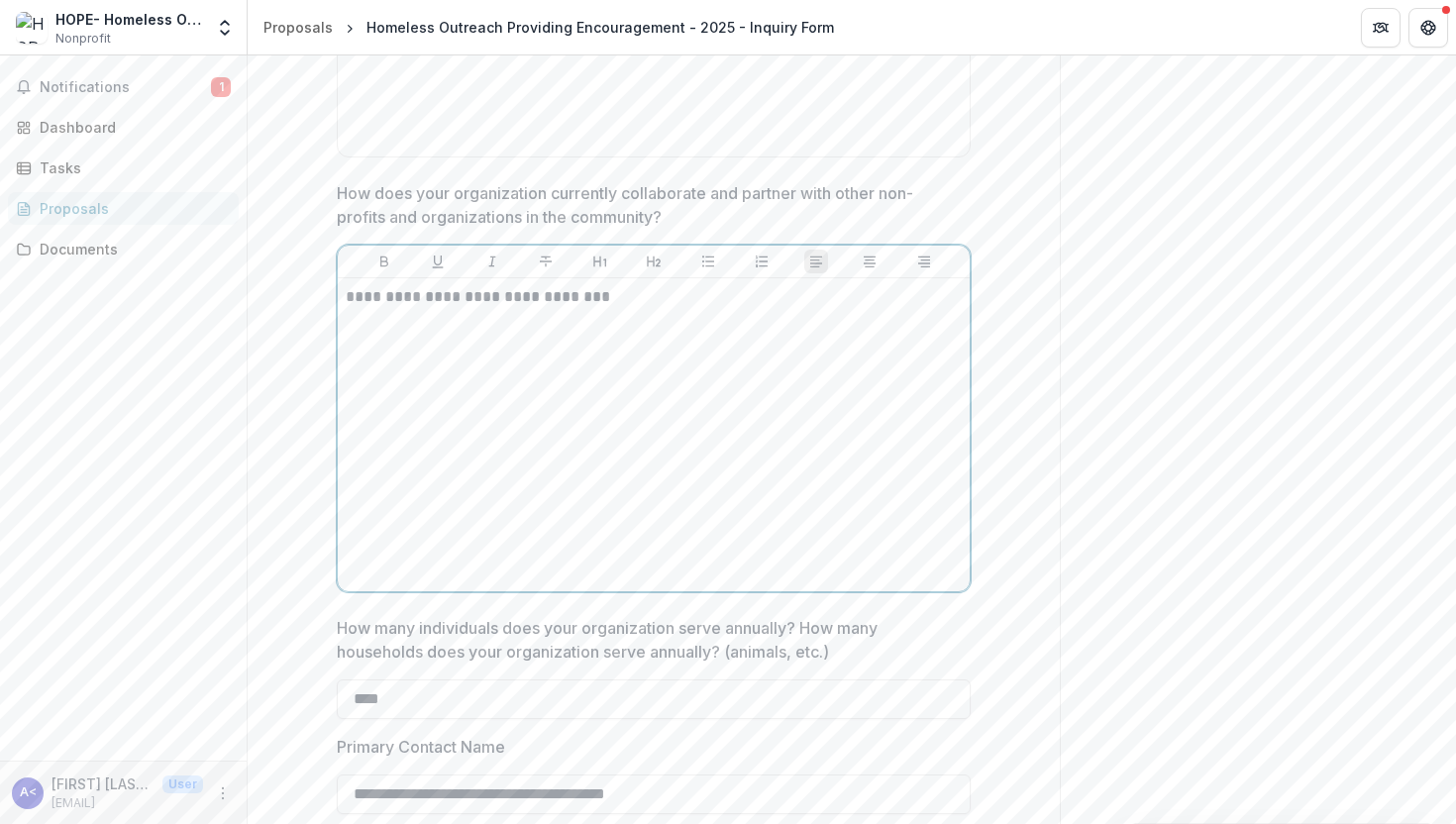 drag, startPoint x: 637, startPoint y: 303, endPoint x: 425, endPoint y: 310, distance: 212.11553 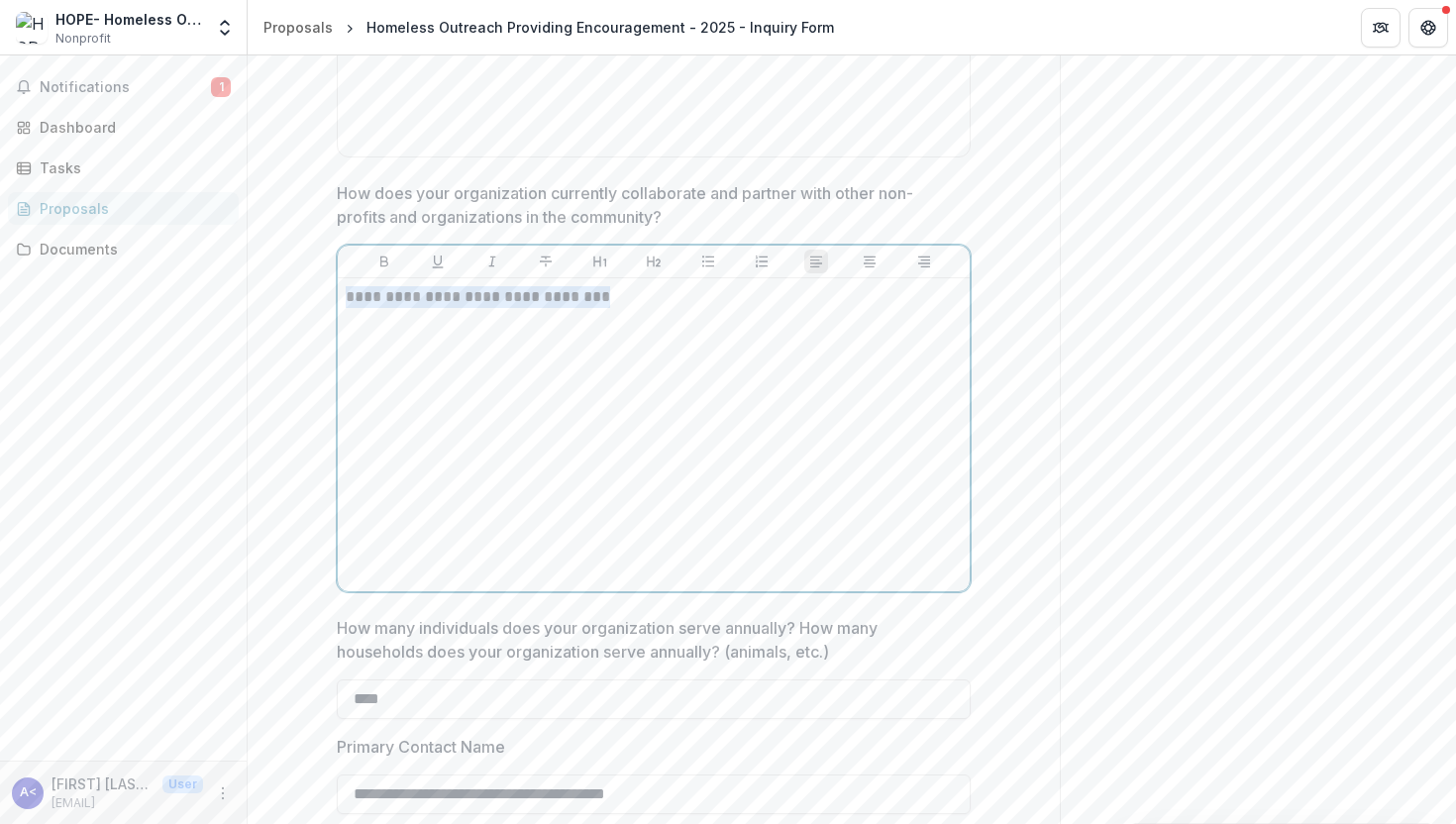 drag, startPoint x: 616, startPoint y: 290, endPoint x: 312, endPoint y: 290, distance: 304 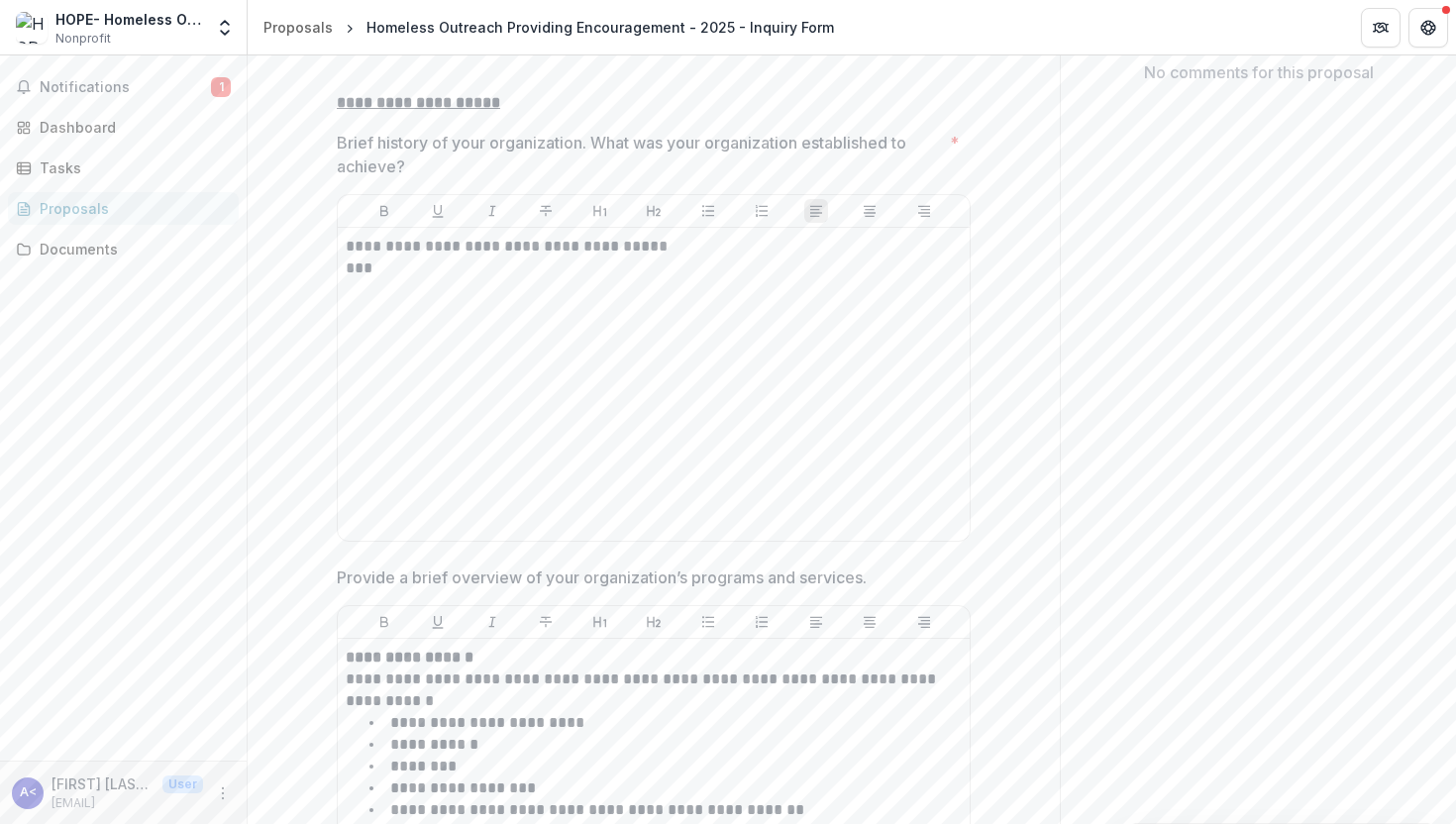 scroll, scrollTop: 0, scrollLeft: 0, axis: both 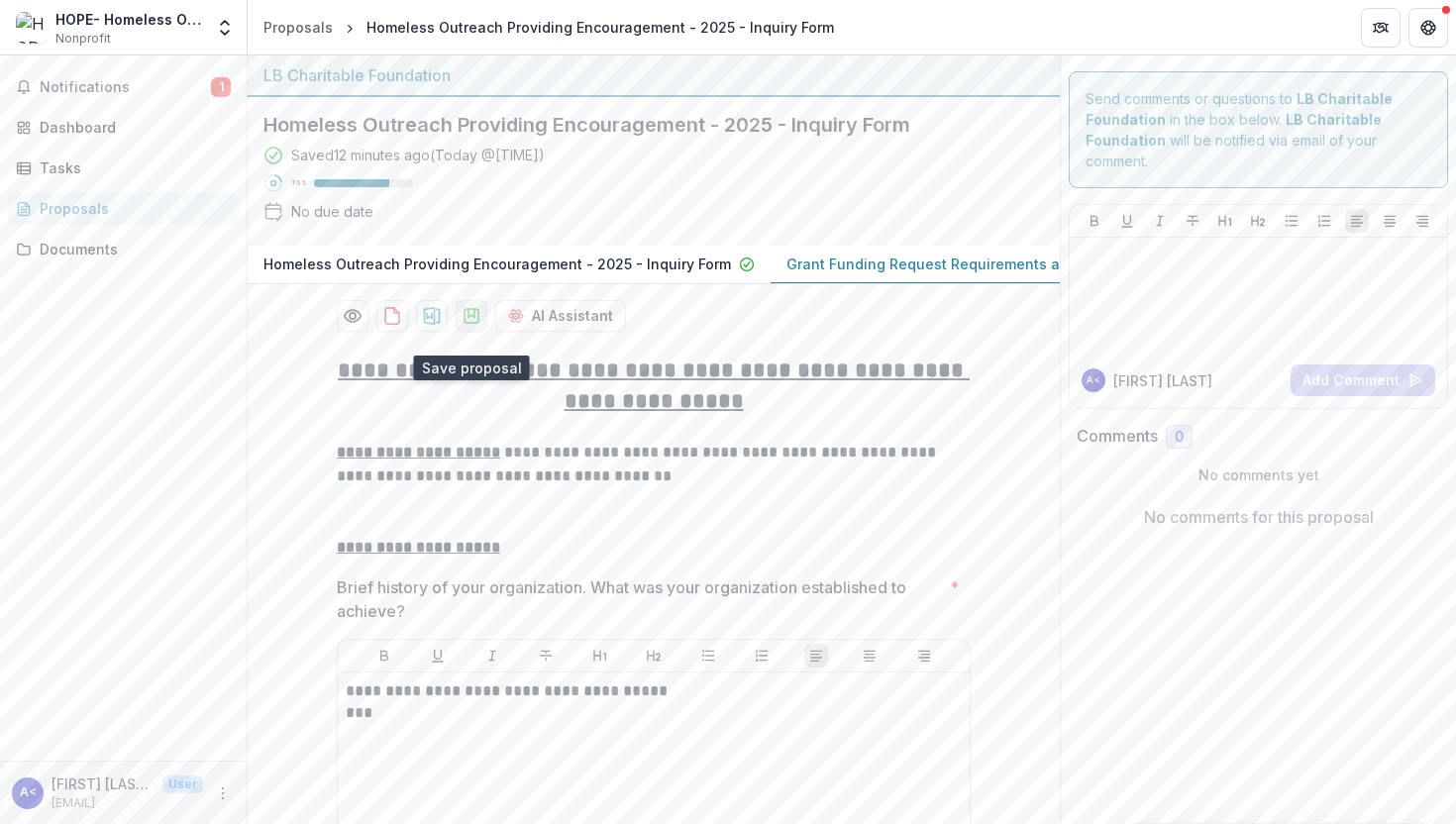 click 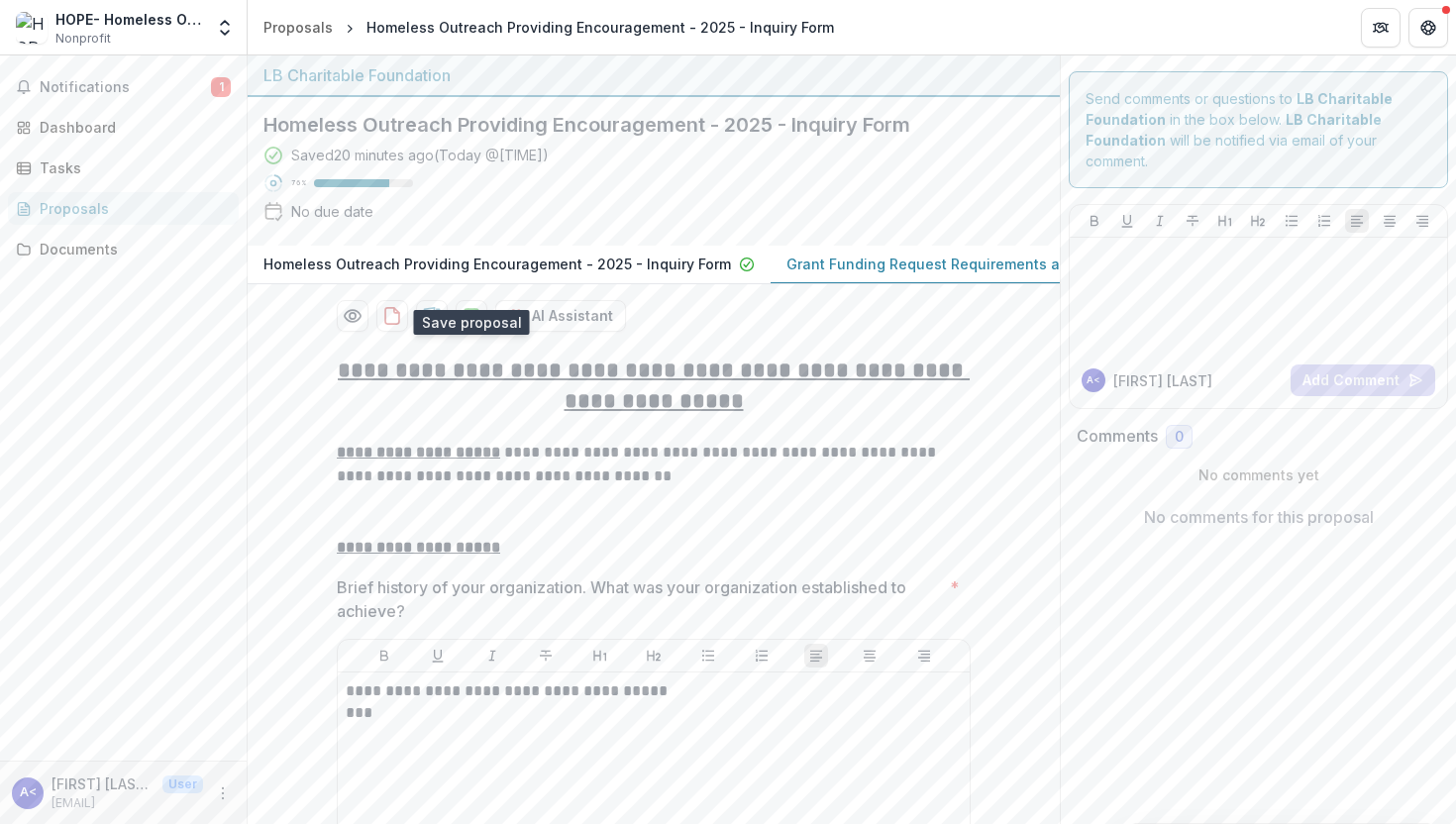 scroll, scrollTop: 84, scrollLeft: 0, axis: vertical 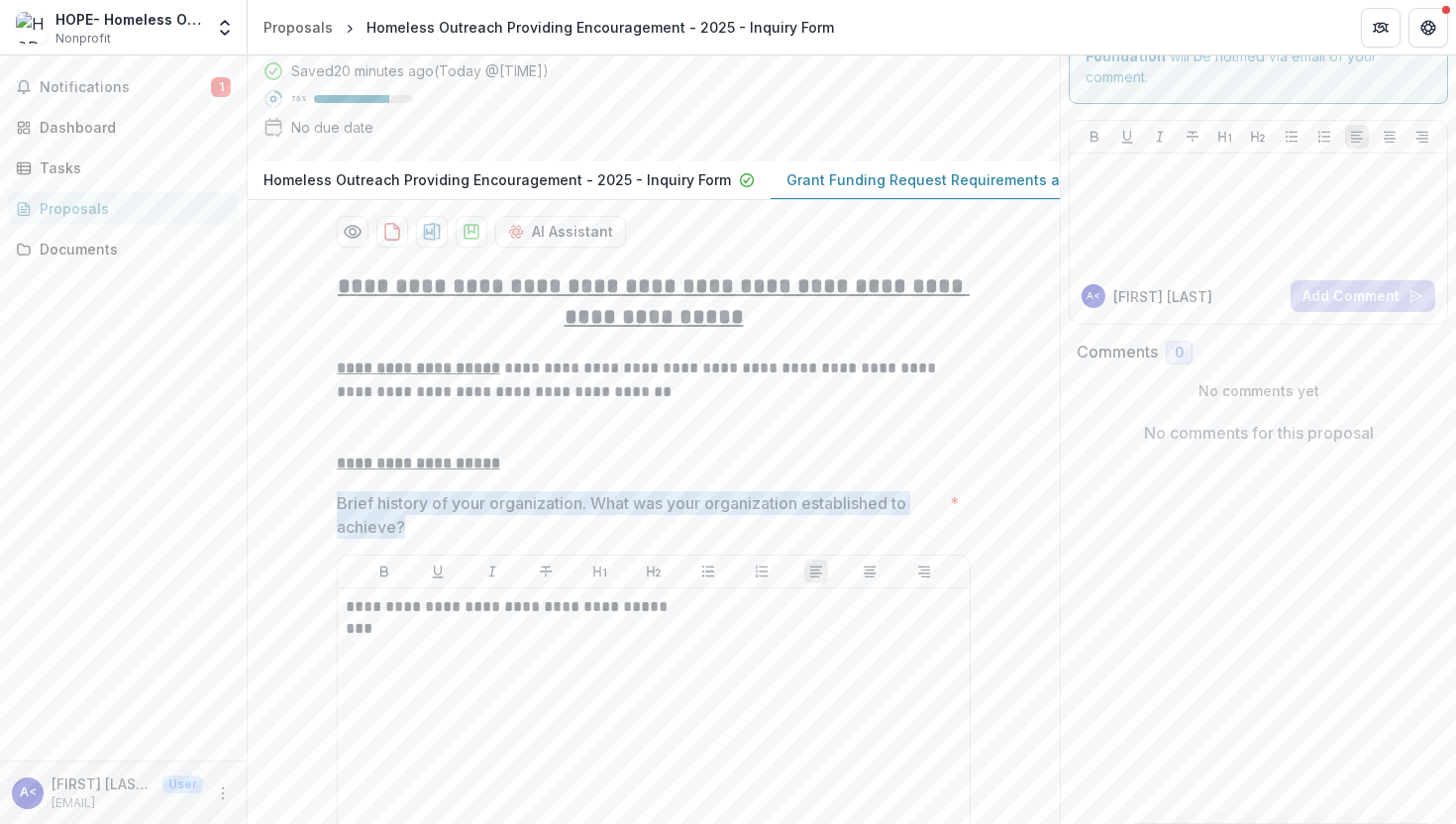 drag, startPoint x: 332, startPoint y: 517, endPoint x: 440, endPoint y: 542, distance: 110.85576 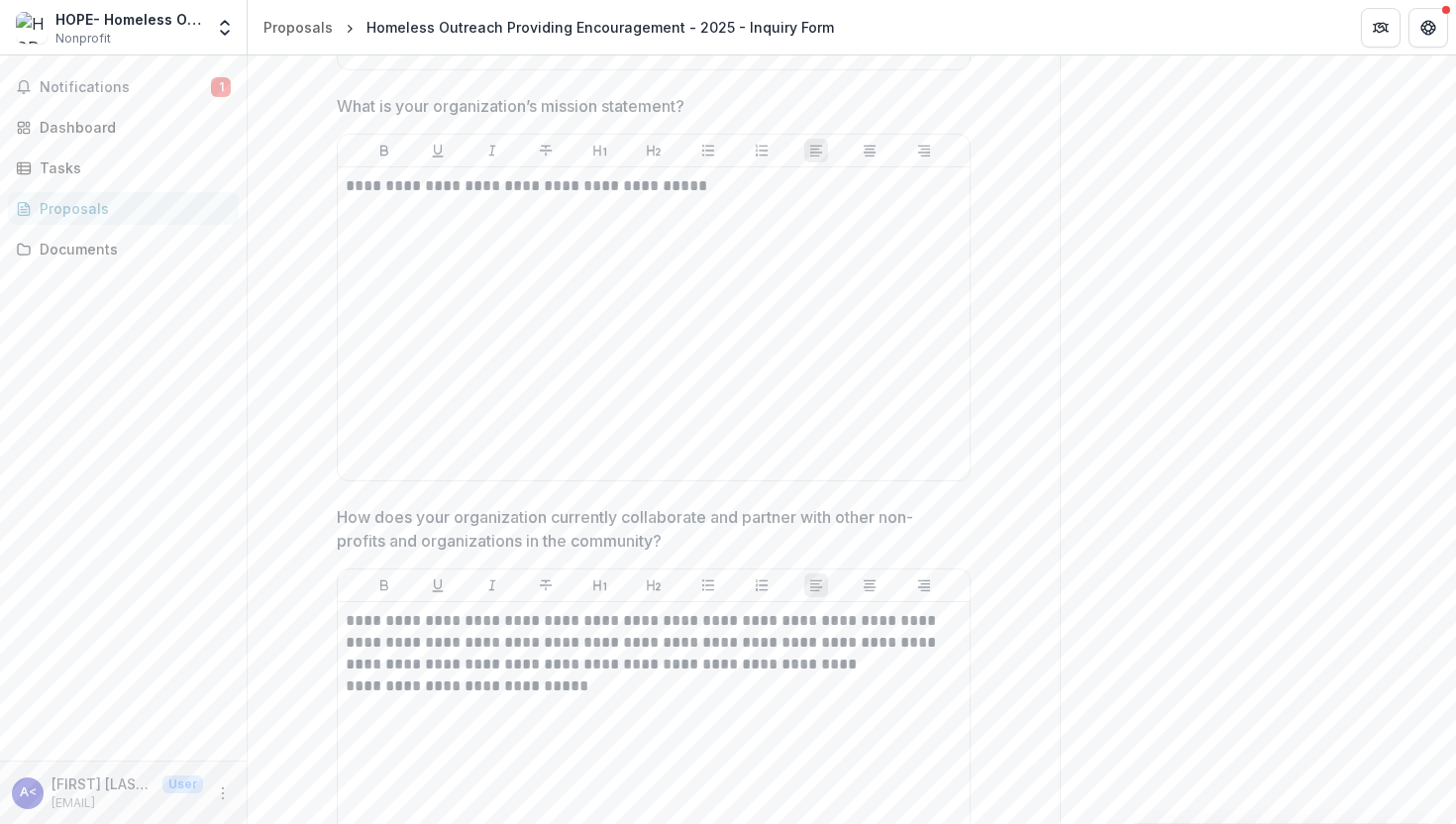 scroll, scrollTop: 2483, scrollLeft: 0, axis: vertical 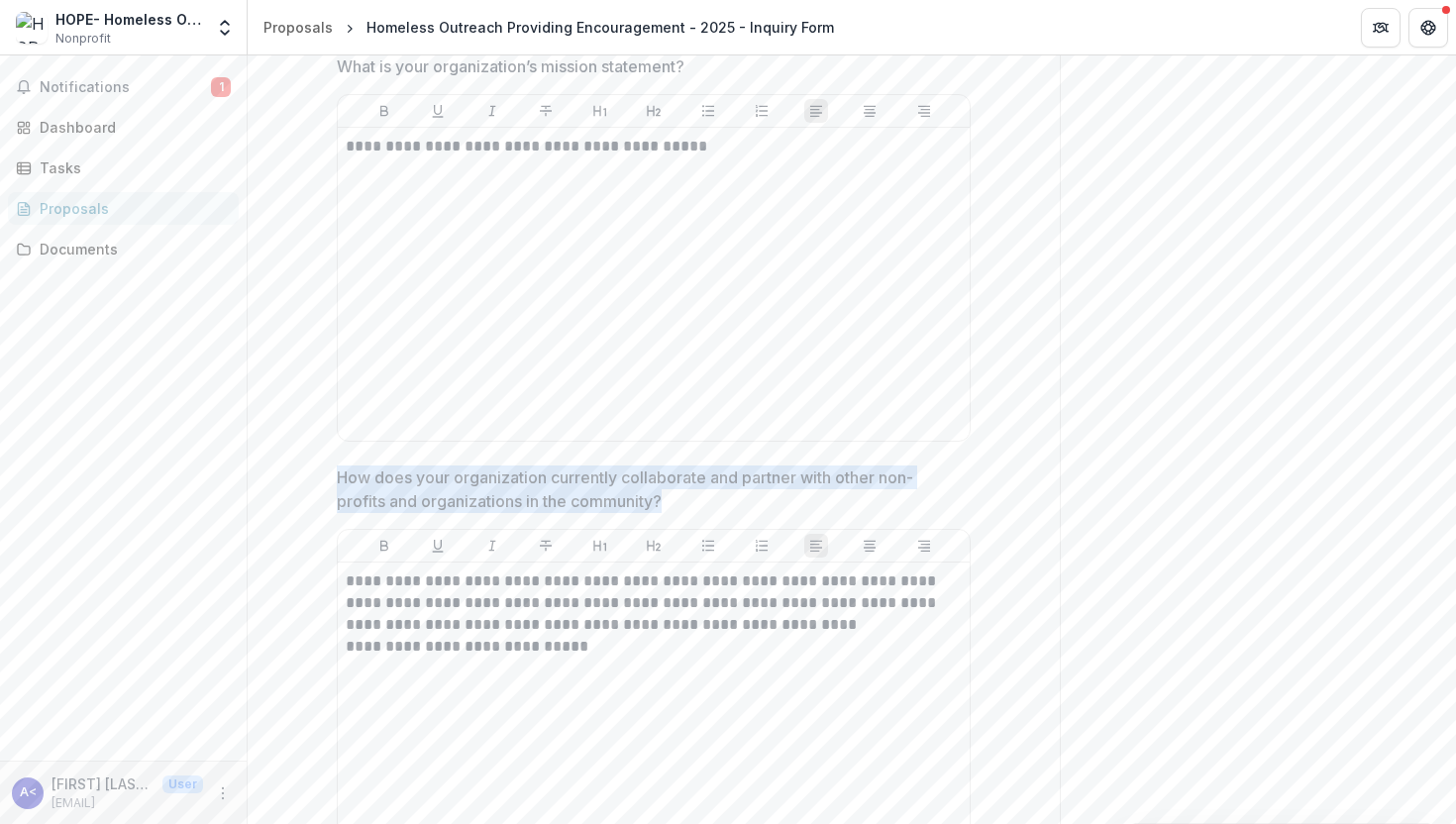 drag, startPoint x: 680, startPoint y: 492, endPoint x: 313, endPoint y: 470, distance: 367.65881 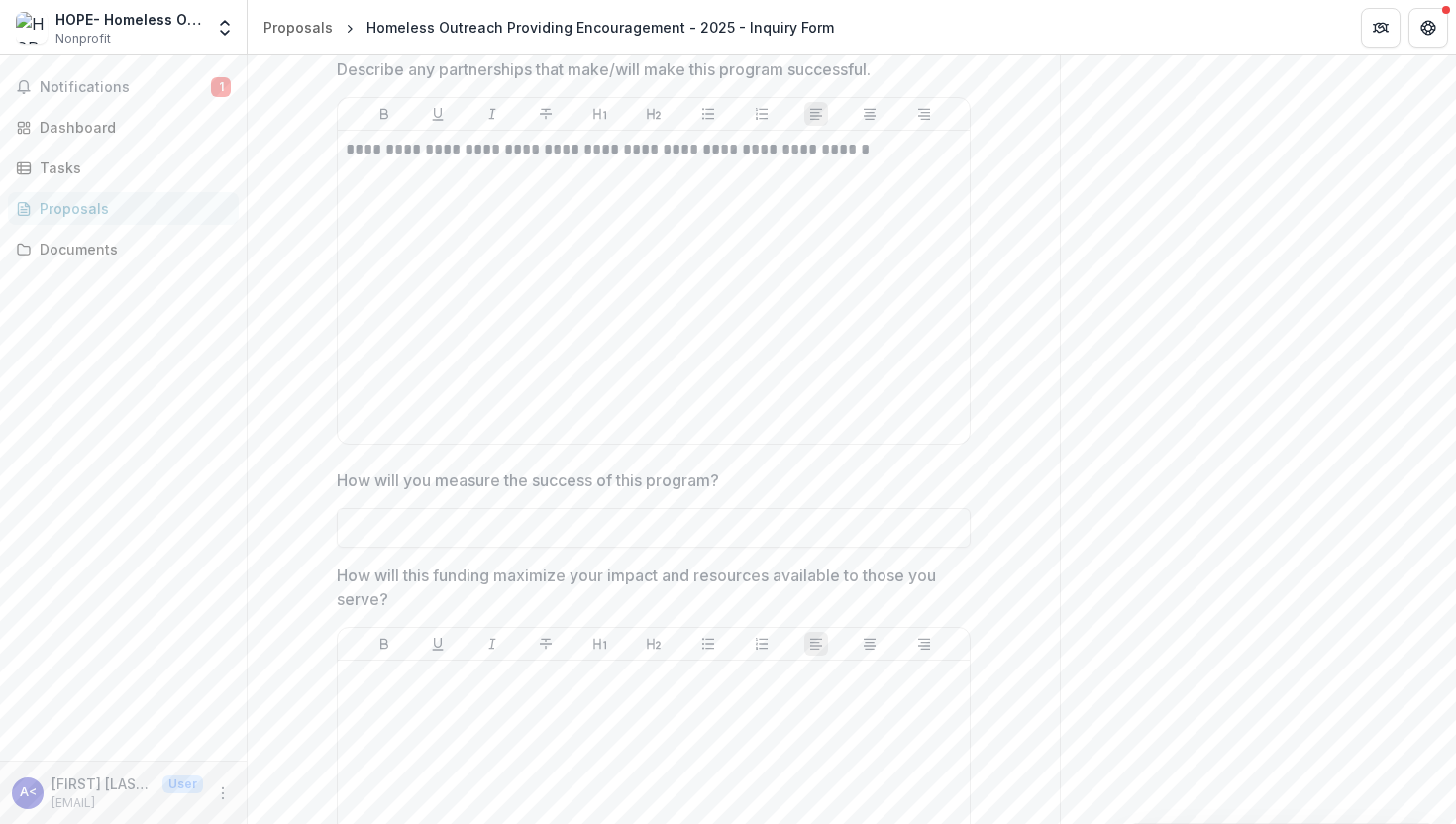 scroll, scrollTop: 5659, scrollLeft: 0, axis: vertical 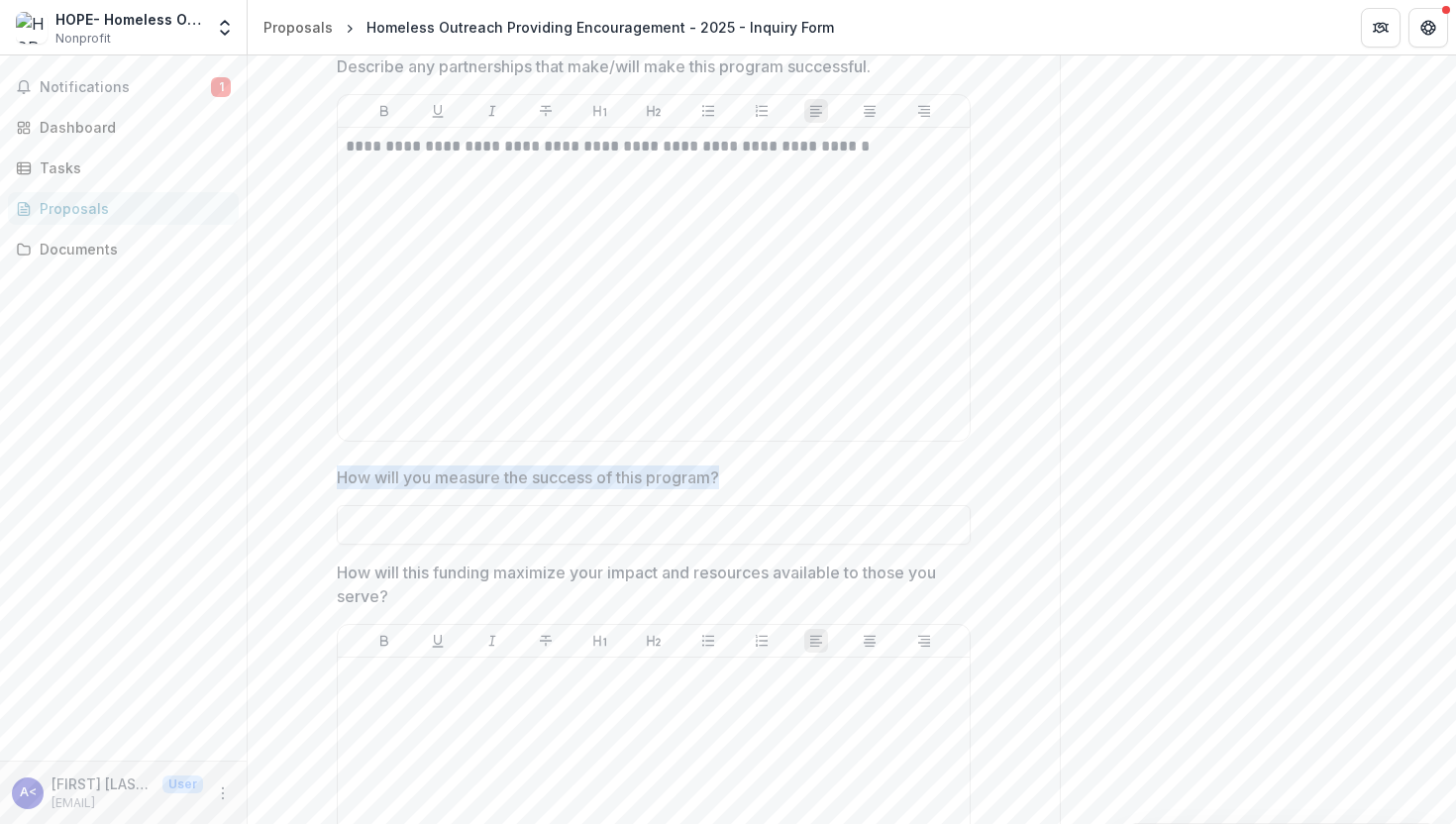 drag, startPoint x: 755, startPoint y: 468, endPoint x: 321, endPoint y: 472, distance: 434.01843 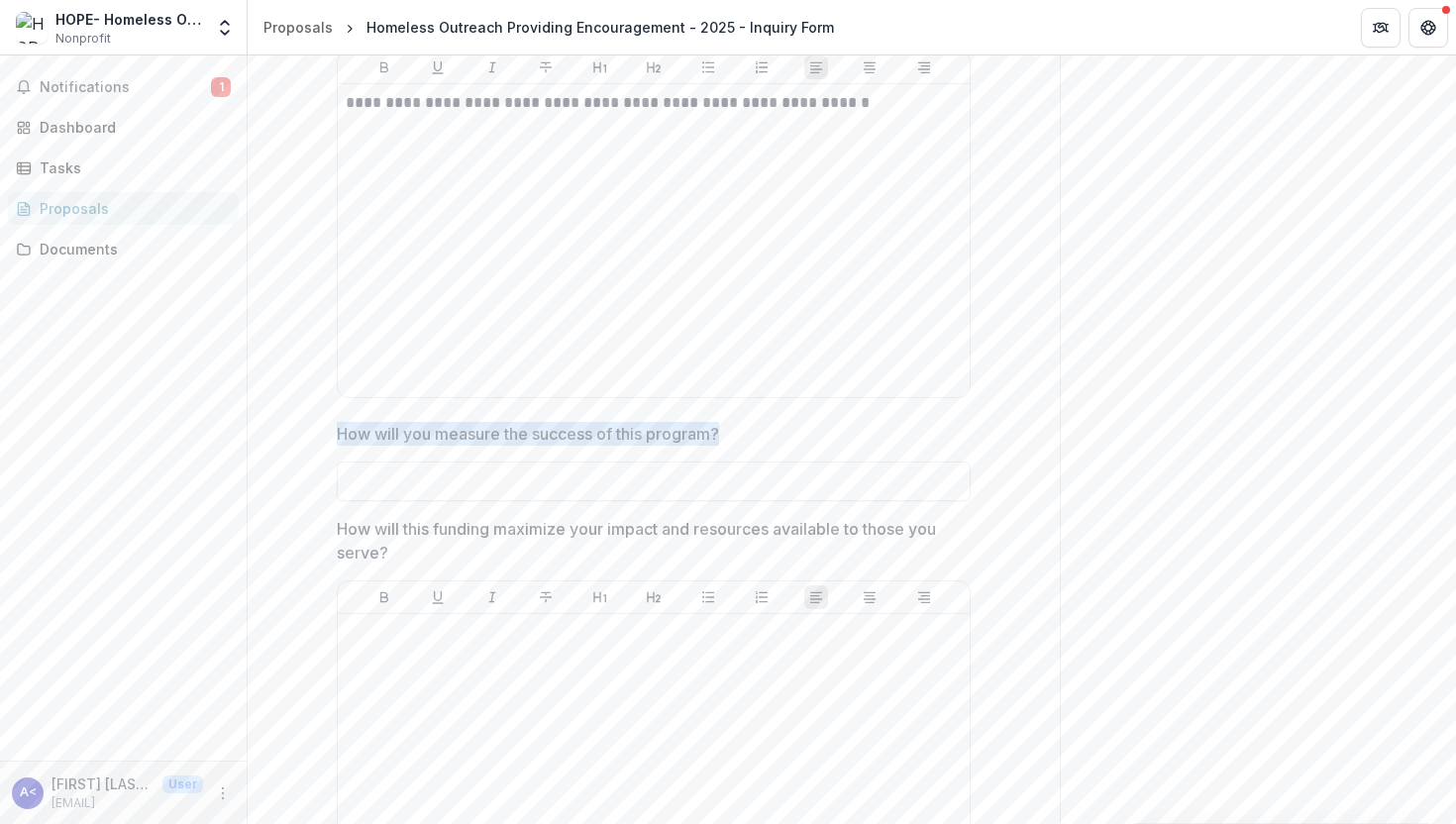 scroll, scrollTop: 5713, scrollLeft: 0, axis: vertical 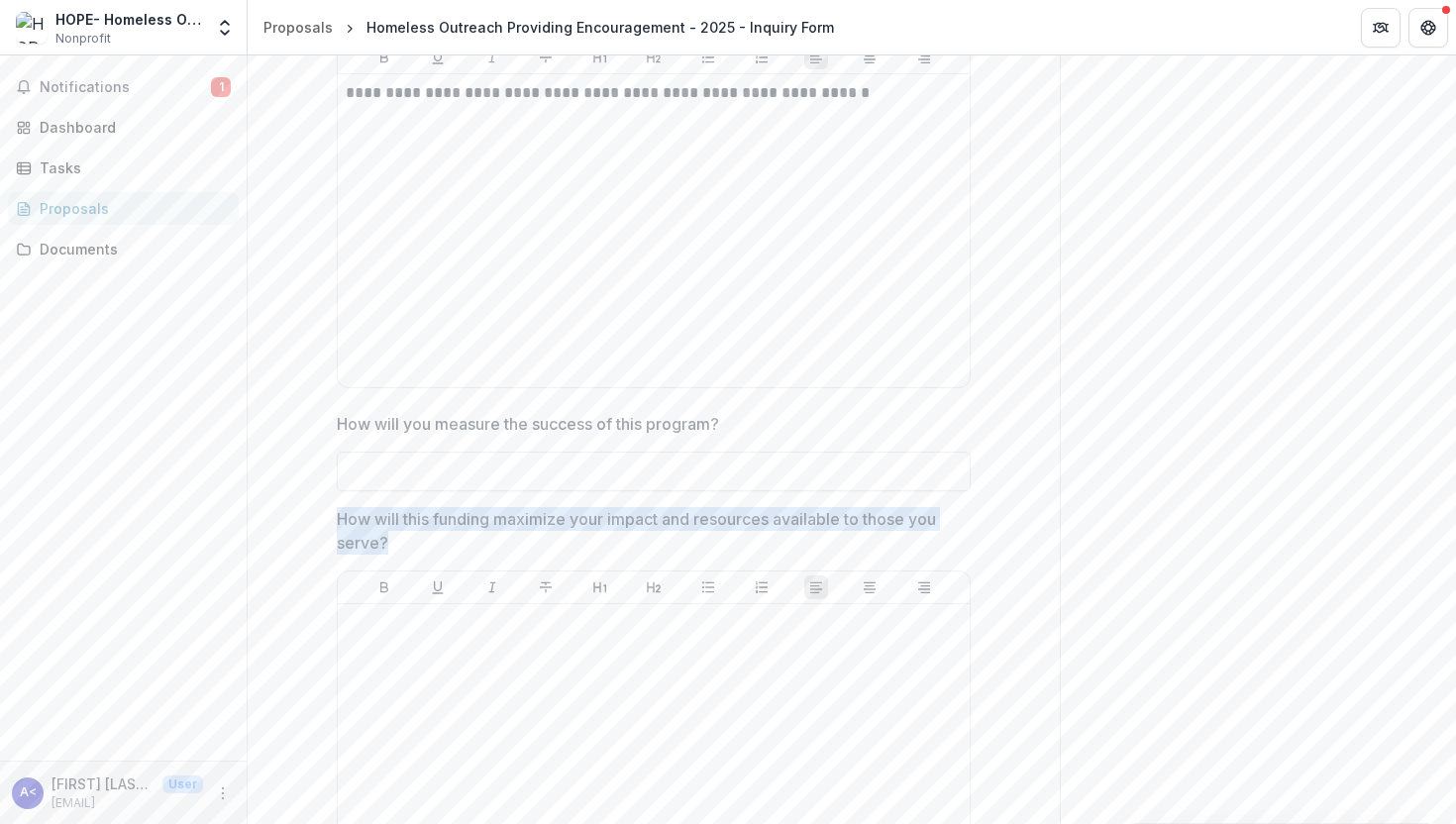 drag, startPoint x: 393, startPoint y: 535, endPoint x: 301, endPoint y: 511, distance: 95.07891 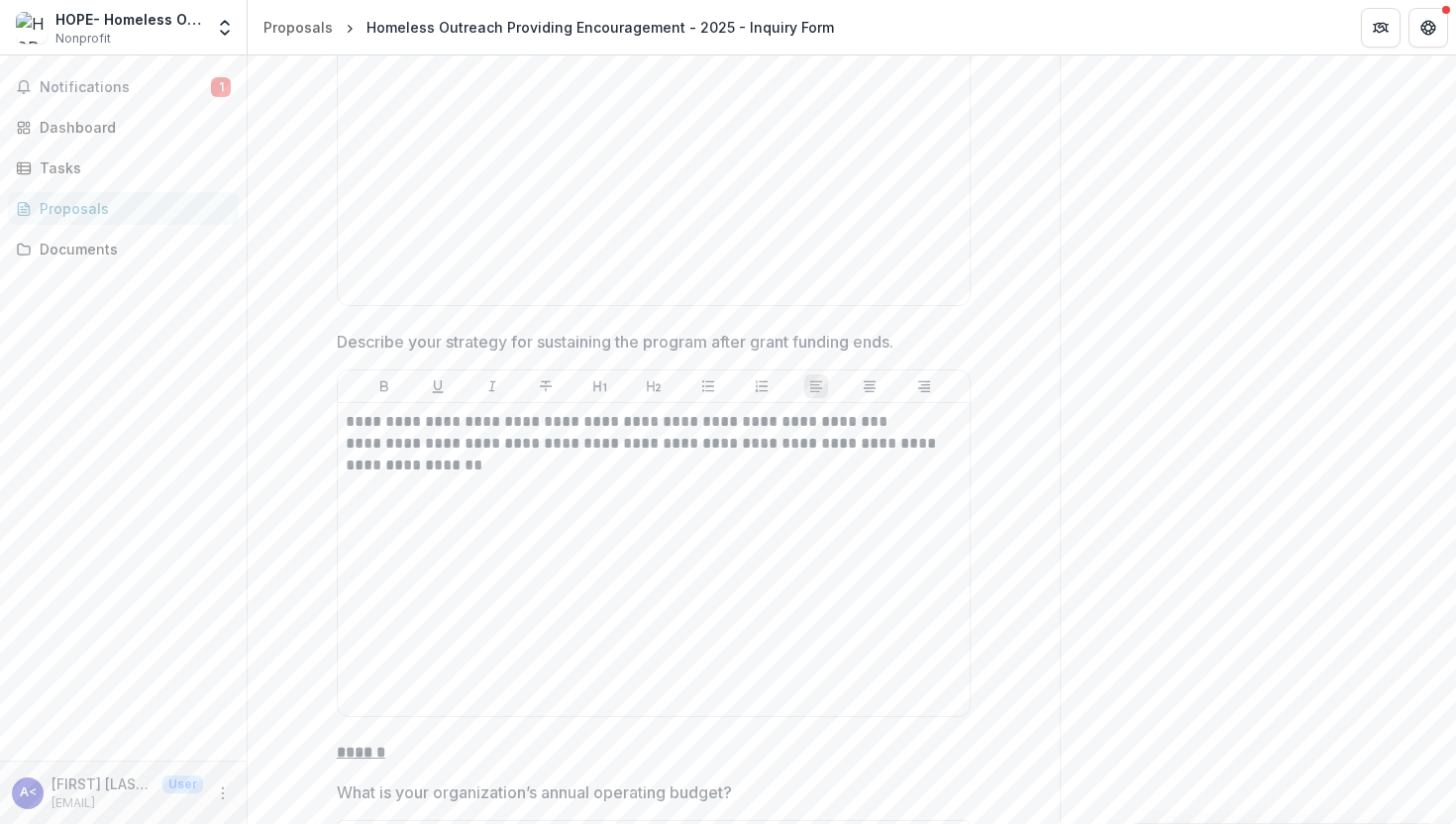 scroll, scrollTop: 6337, scrollLeft: 0, axis: vertical 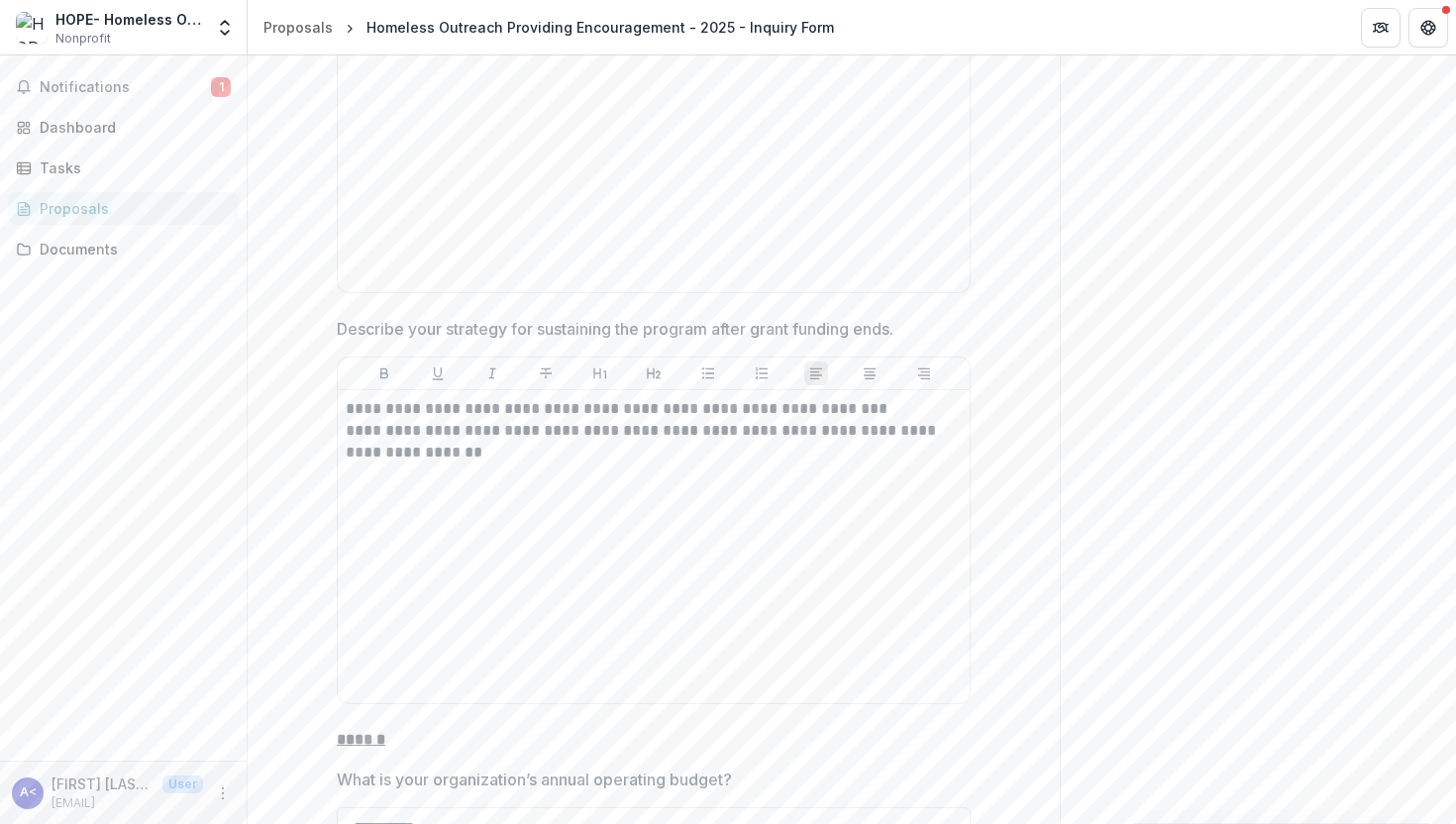 click on "Describe your strategy for sustaining the program after grant funding ends." at bounding box center [615, 329] 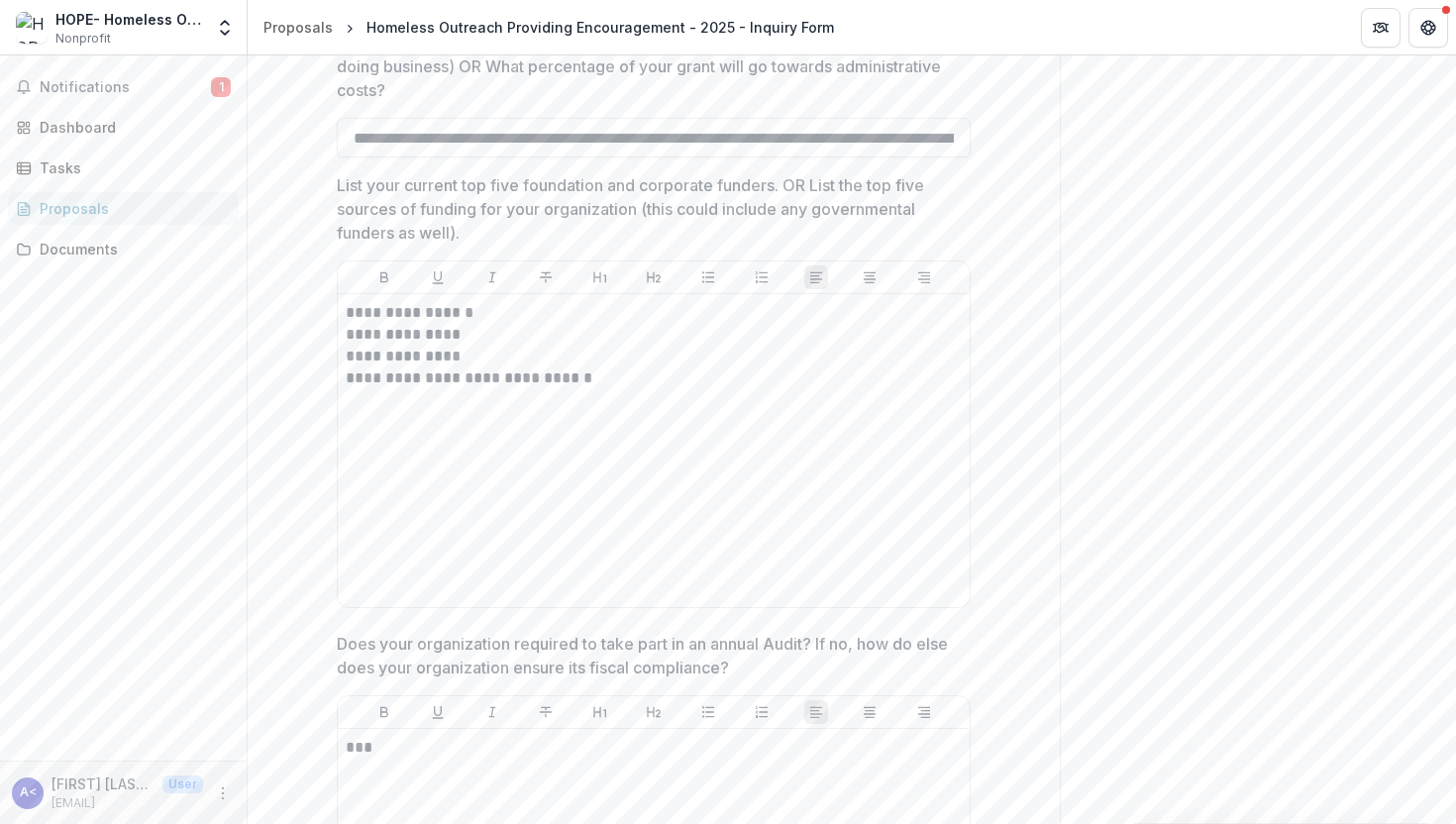 scroll, scrollTop: 7173, scrollLeft: 0, axis: vertical 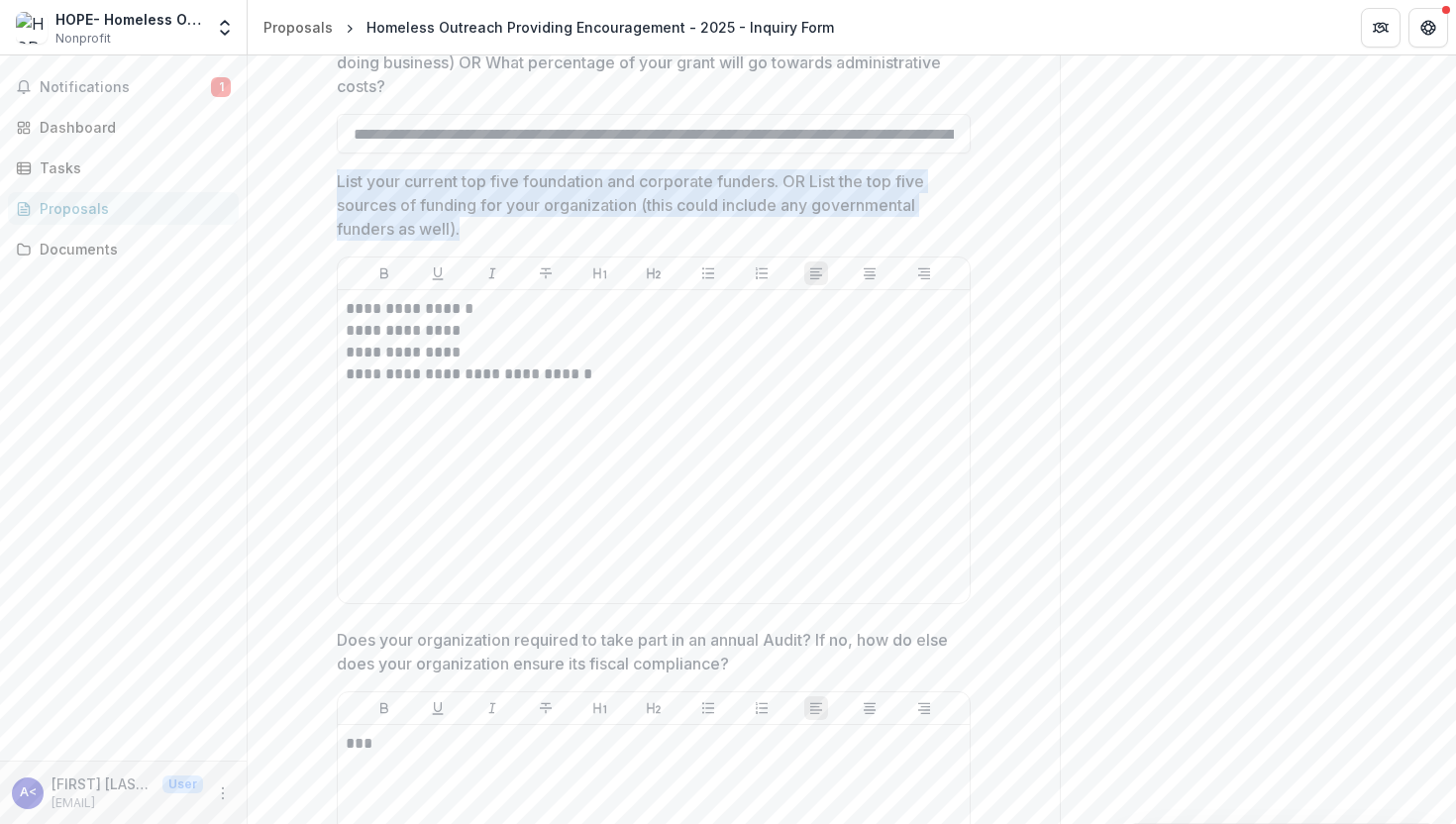 drag, startPoint x: 478, startPoint y: 222, endPoint x: 307, endPoint y: 175, distance: 177.34148 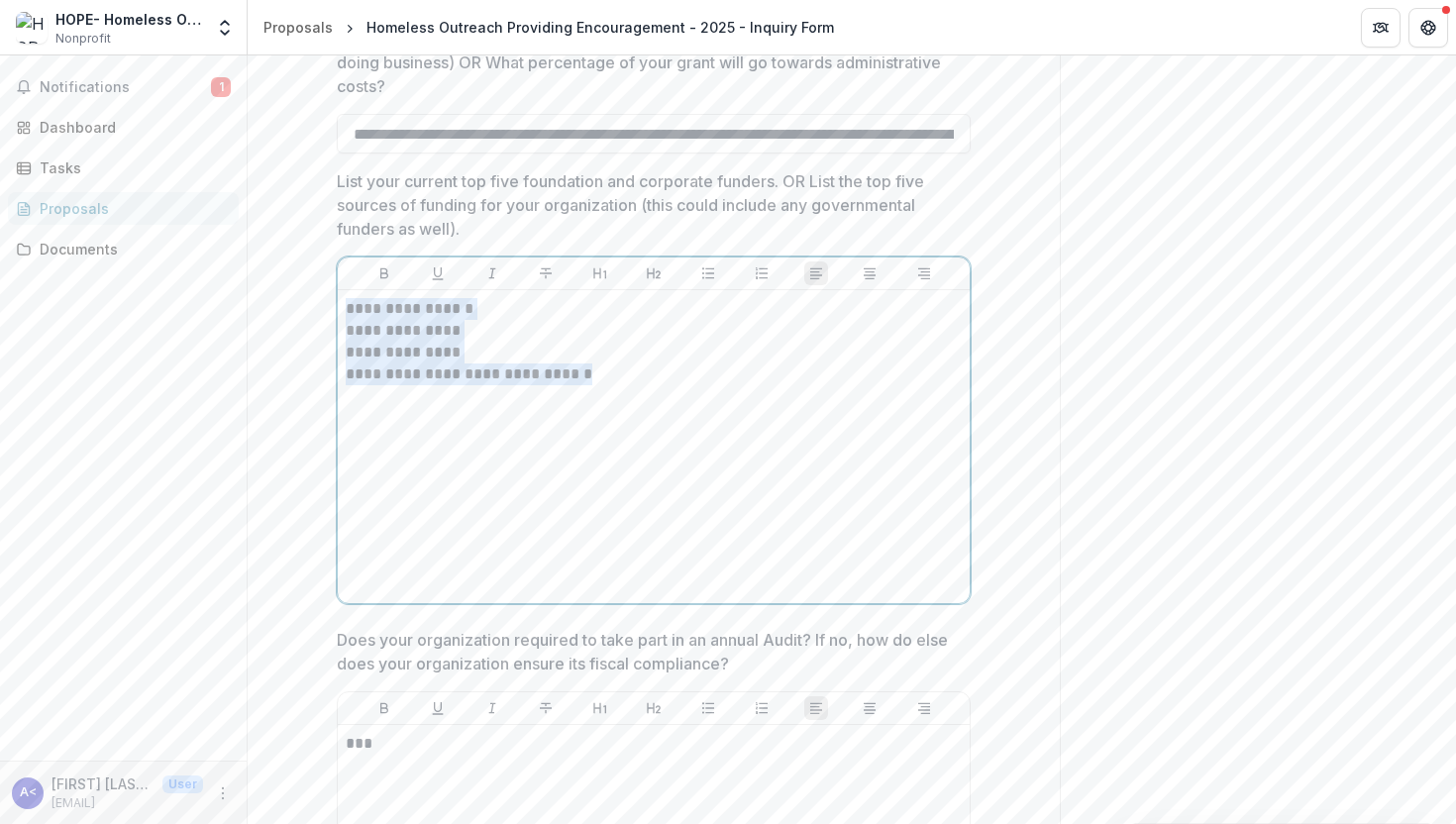 drag, startPoint x: 586, startPoint y: 377, endPoint x: 310, endPoint y: 293, distance: 288.49957 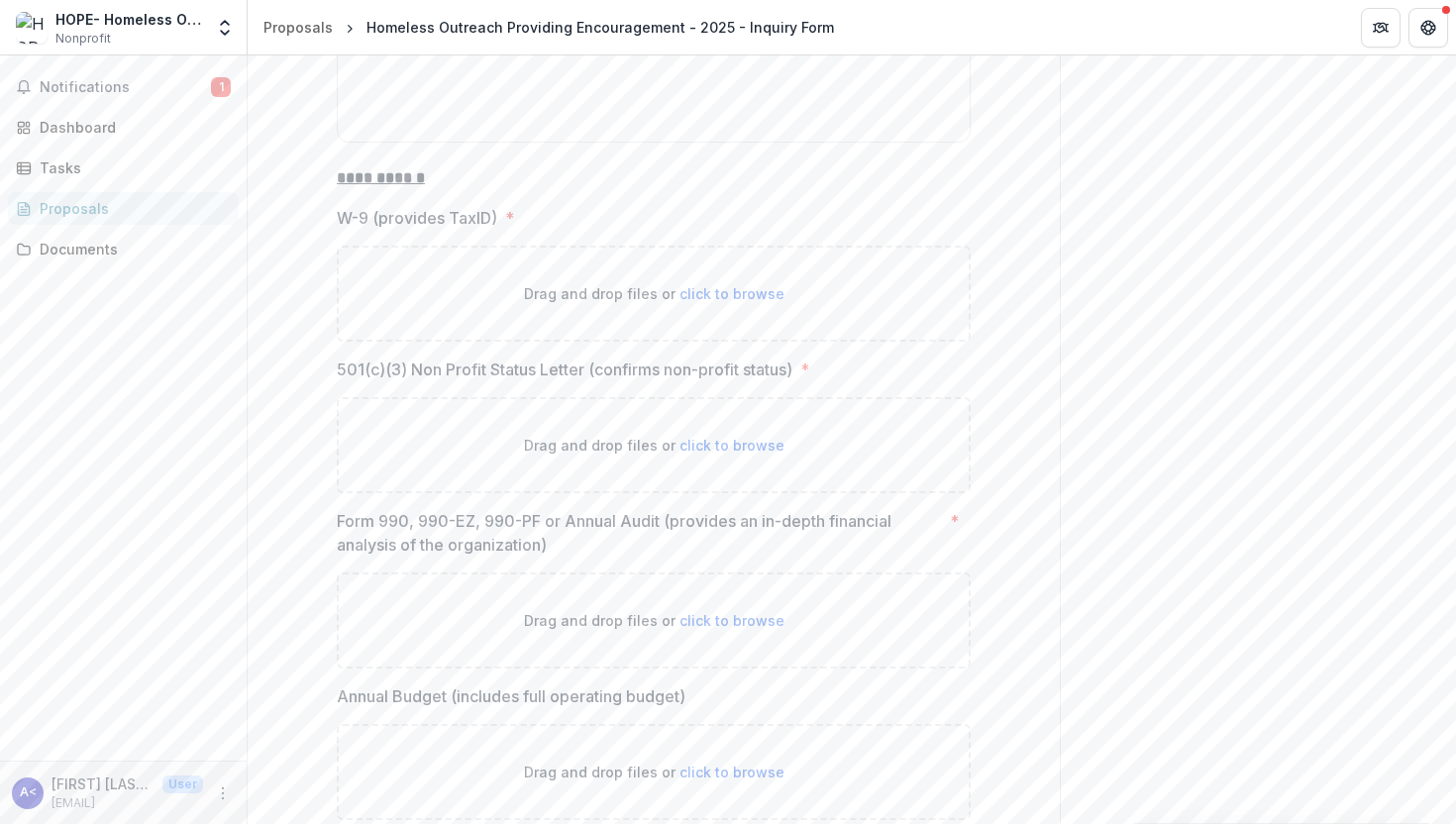 scroll, scrollTop: 10302, scrollLeft: 0, axis: vertical 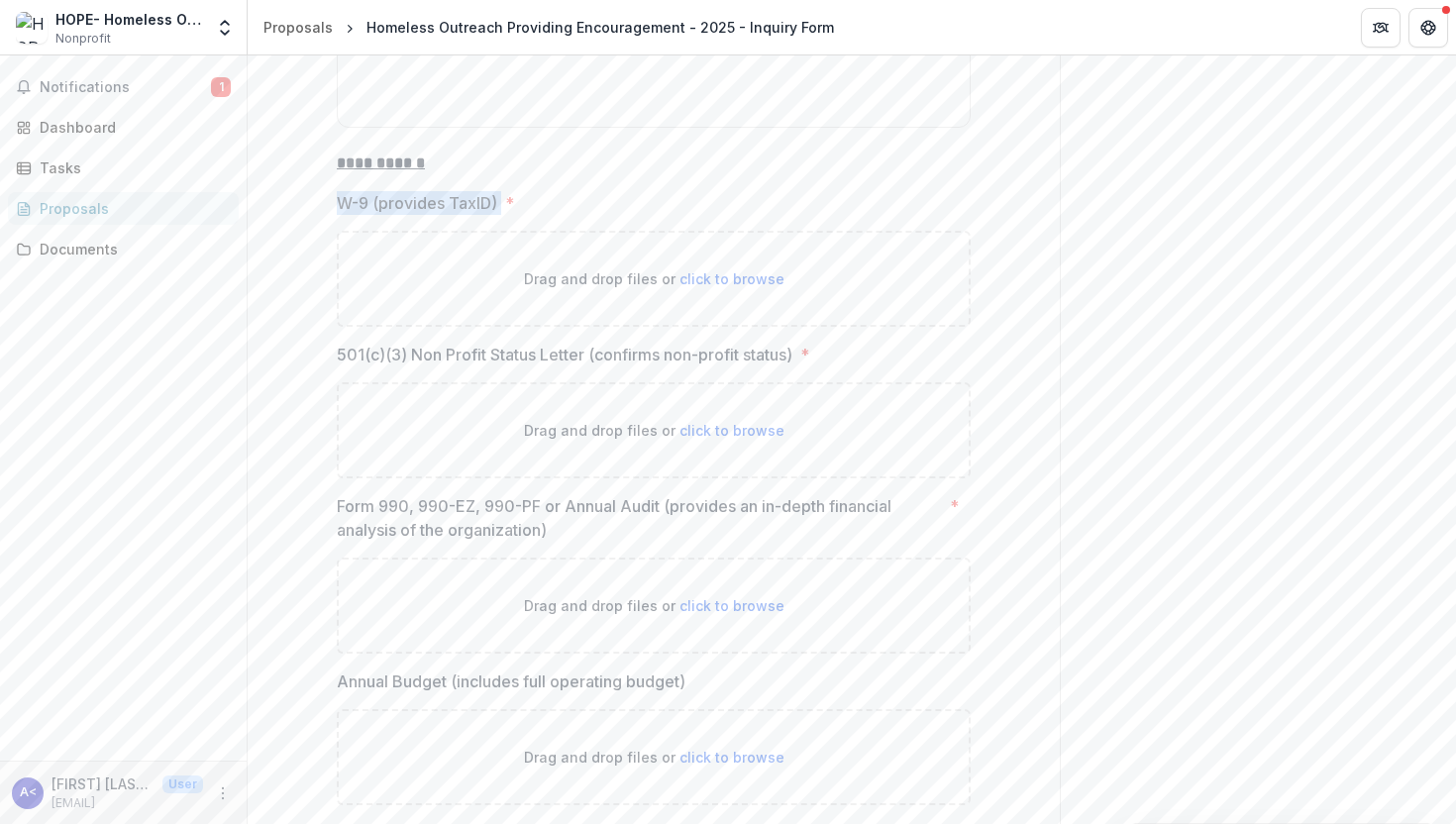drag, startPoint x: 506, startPoint y: 189, endPoint x: 290, endPoint y: 186, distance: 216.02083 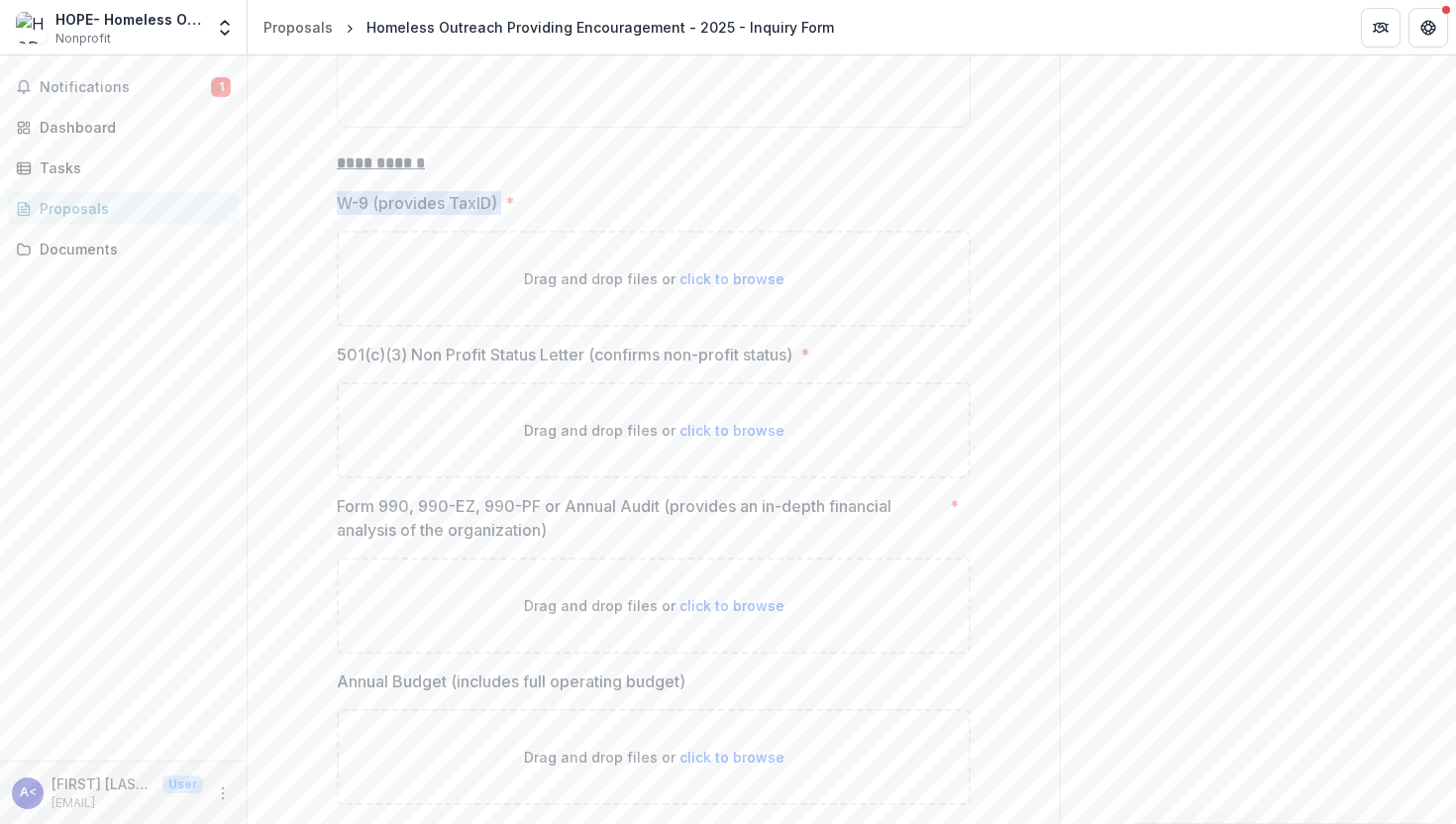 copy on "W-9 (provides TaxID)" 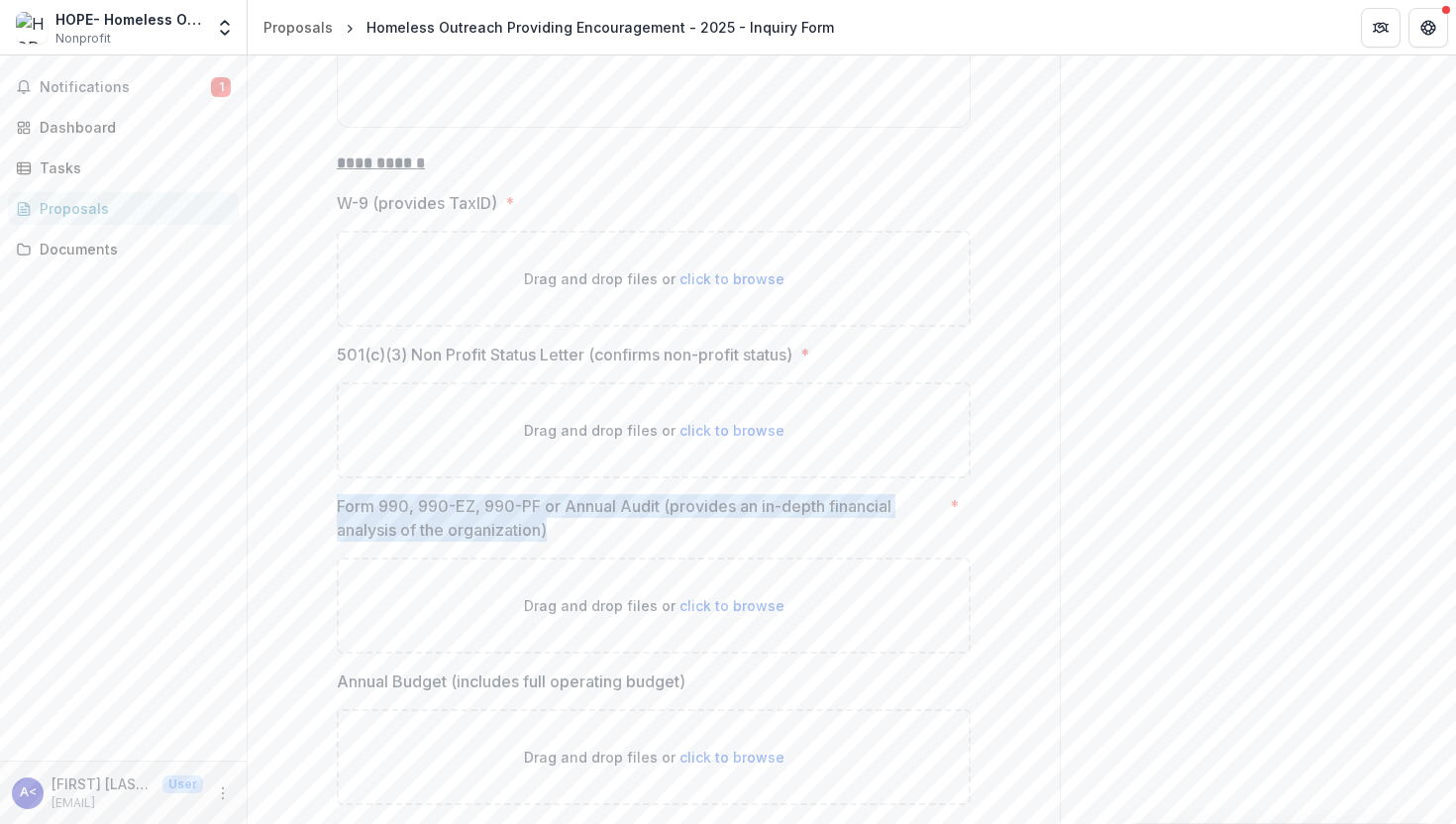 drag, startPoint x: 329, startPoint y: 496, endPoint x: 584, endPoint y: 528, distance: 257 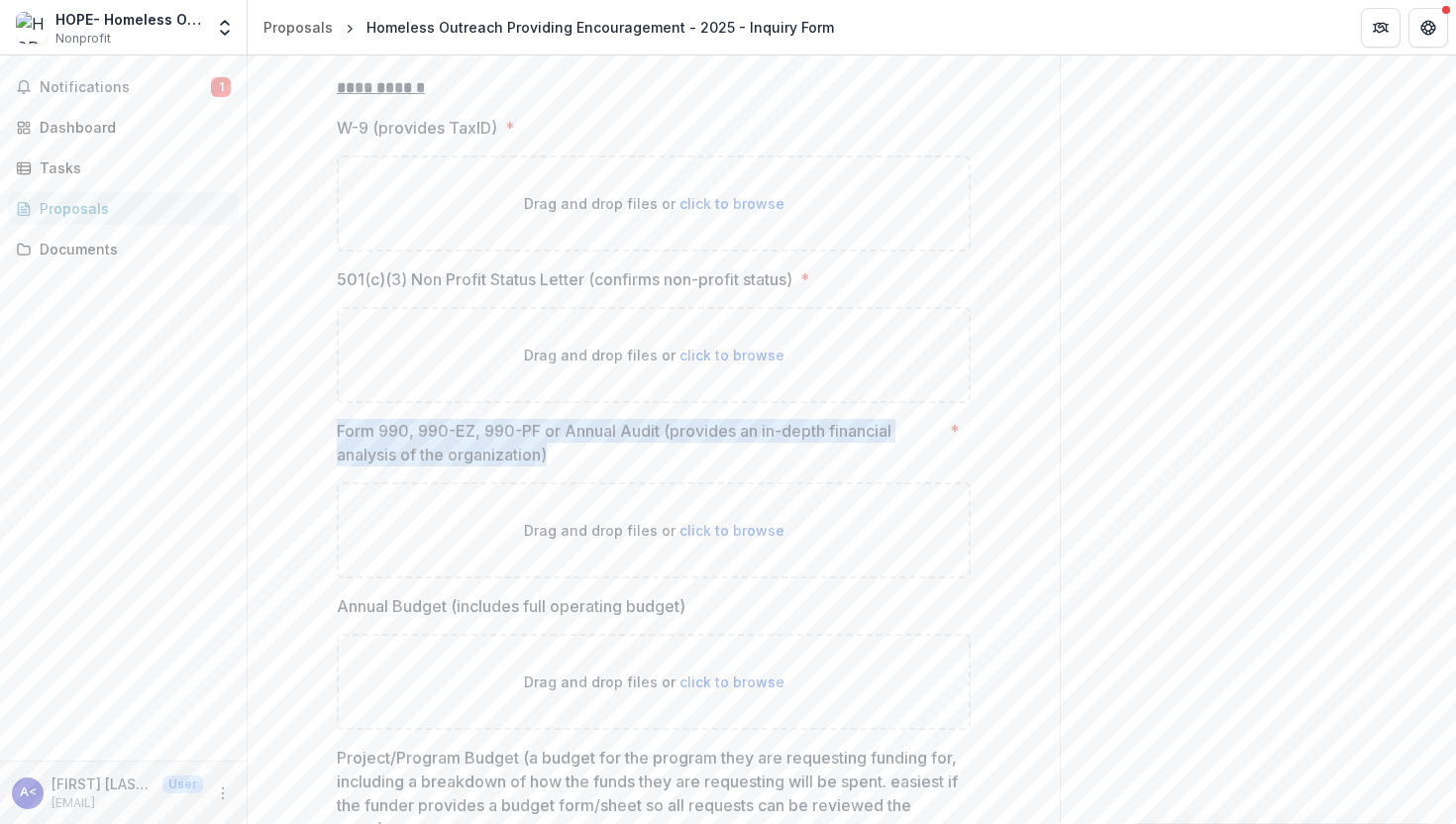 scroll, scrollTop: 10415, scrollLeft: 0, axis: vertical 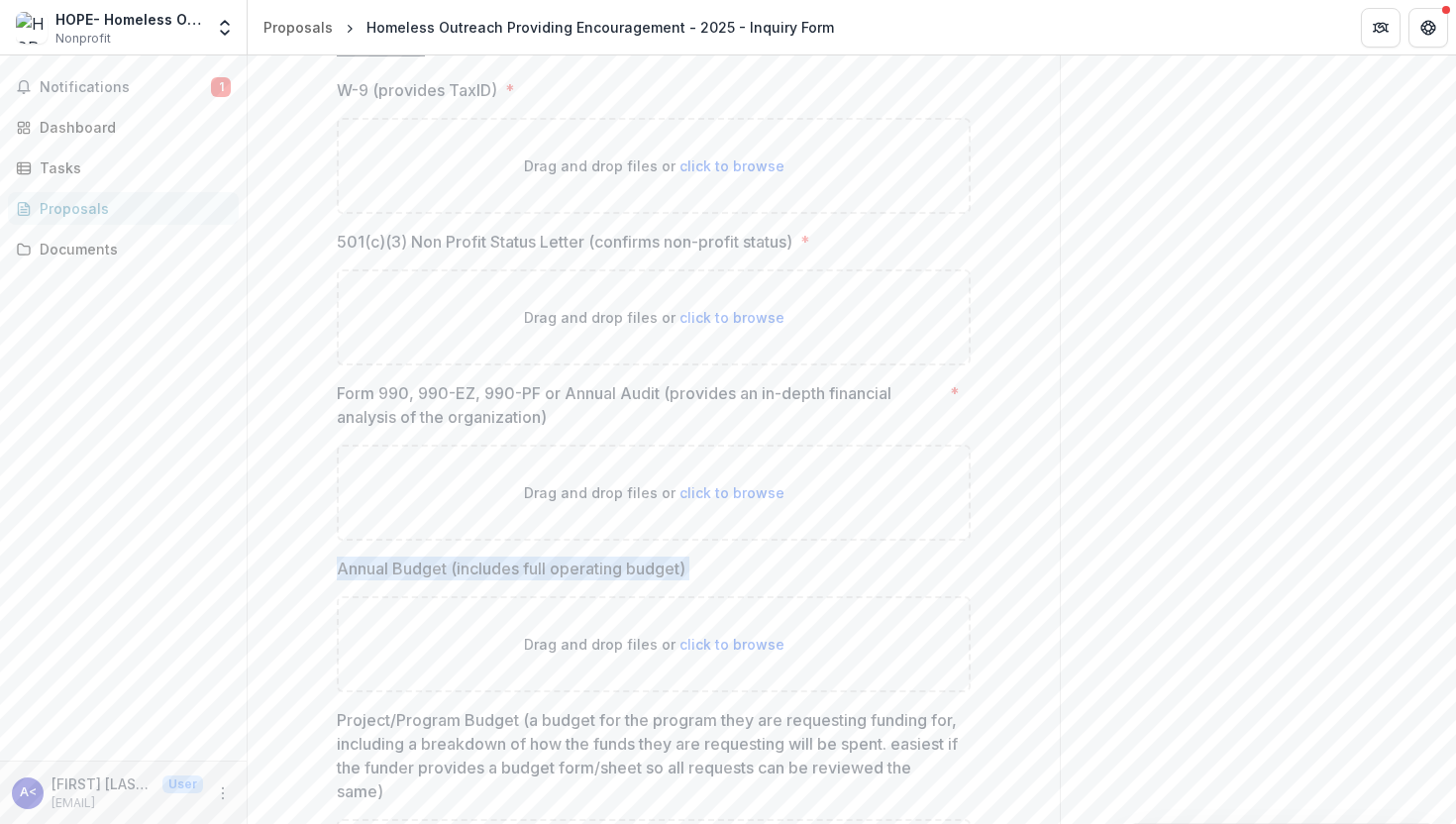 drag, startPoint x: 336, startPoint y: 564, endPoint x: 727, endPoint y: 598, distance: 392.4755 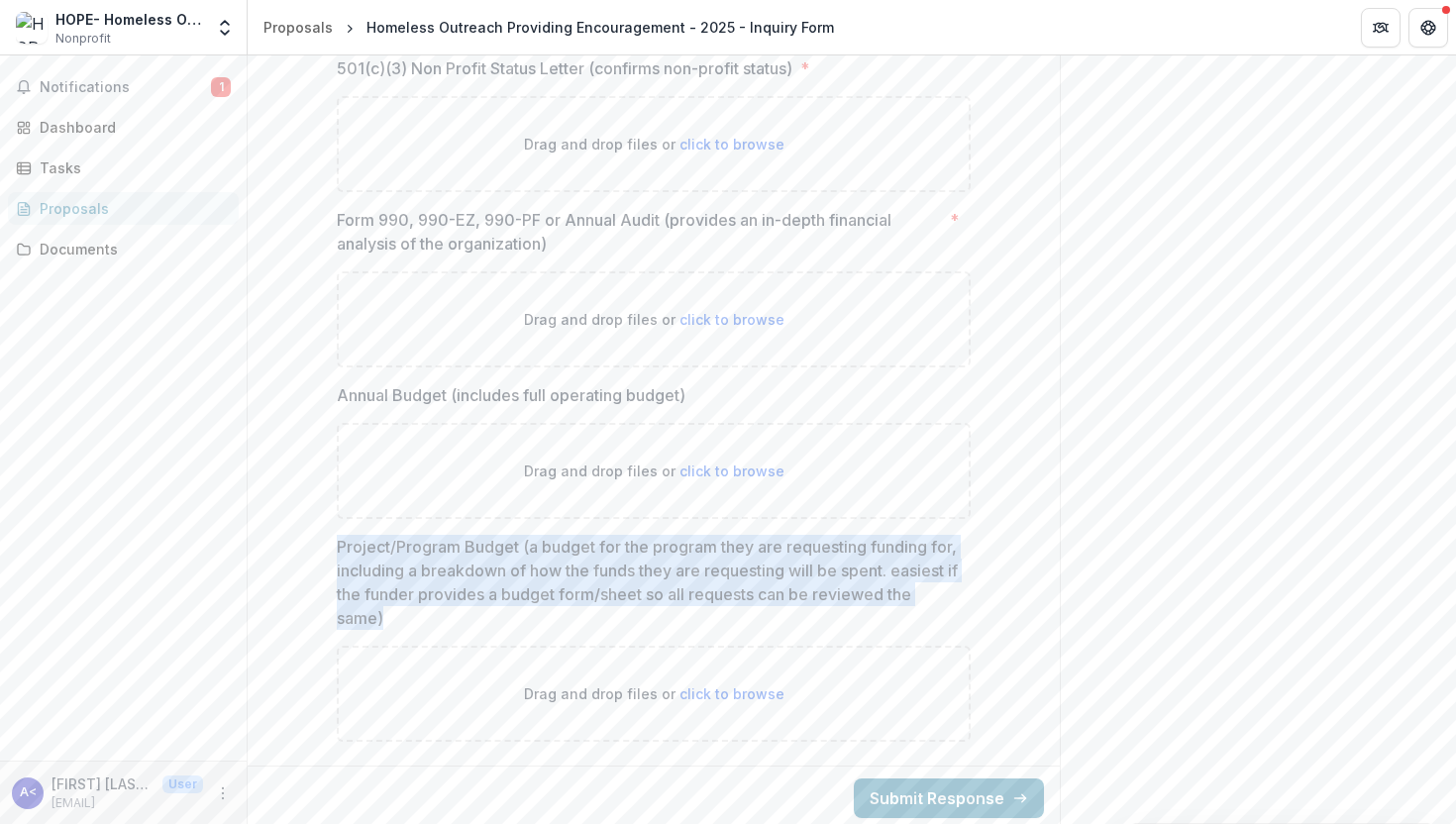 drag, startPoint x: 332, startPoint y: 535, endPoint x: 499, endPoint y: 624, distance: 189.2353 